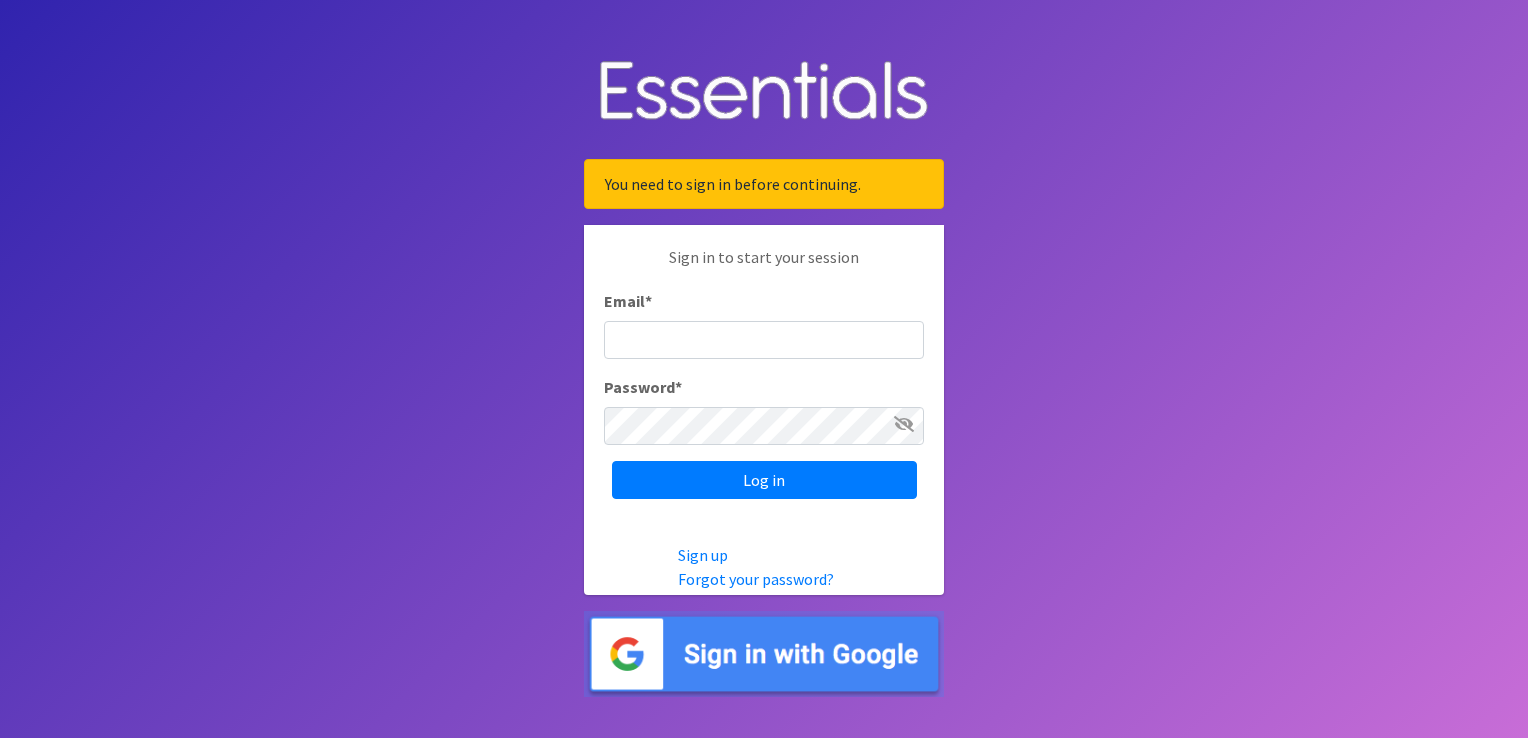 scroll, scrollTop: 0, scrollLeft: 0, axis: both 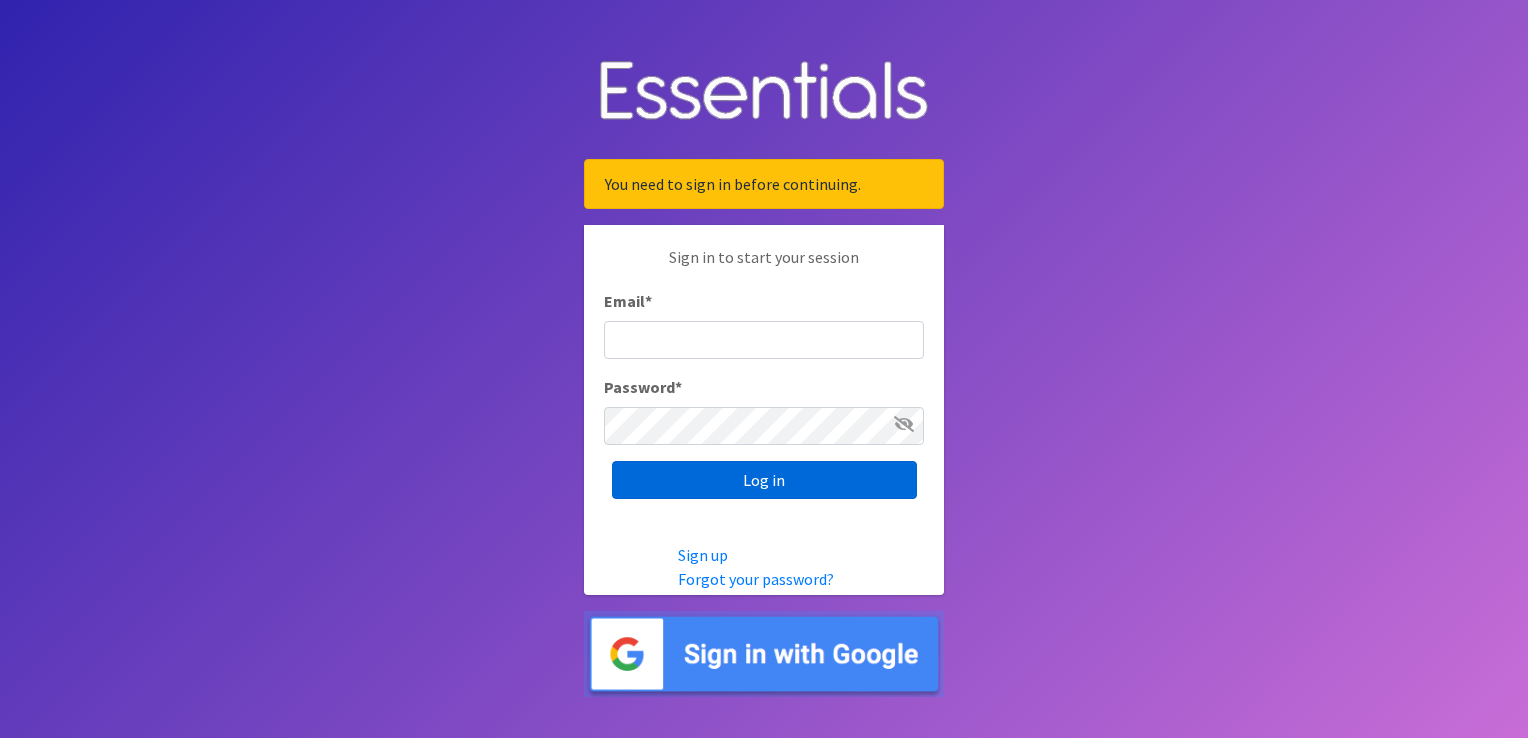 type on "[NAME]@[DOMAIN].[TLD]" 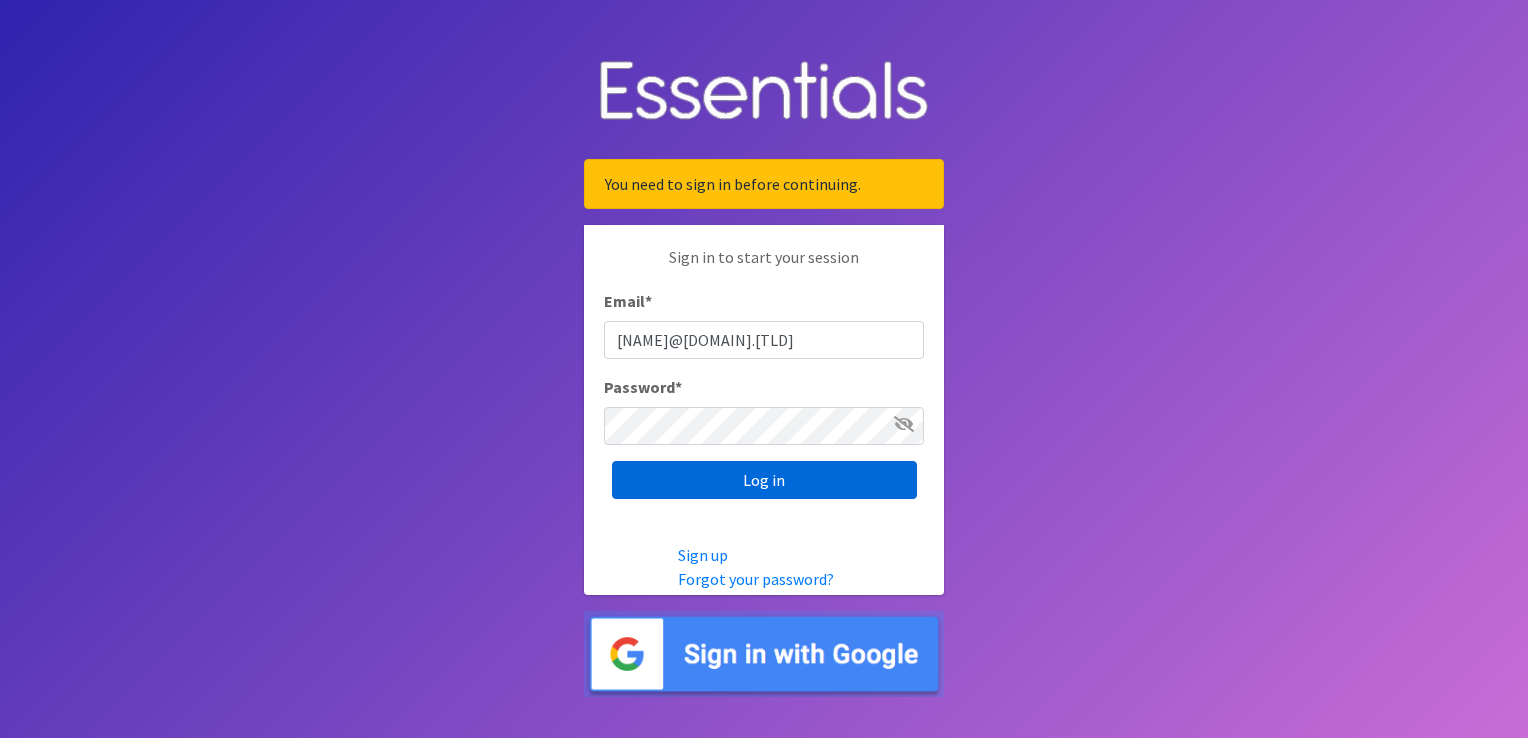 click on "Log in" at bounding box center (764, 480) 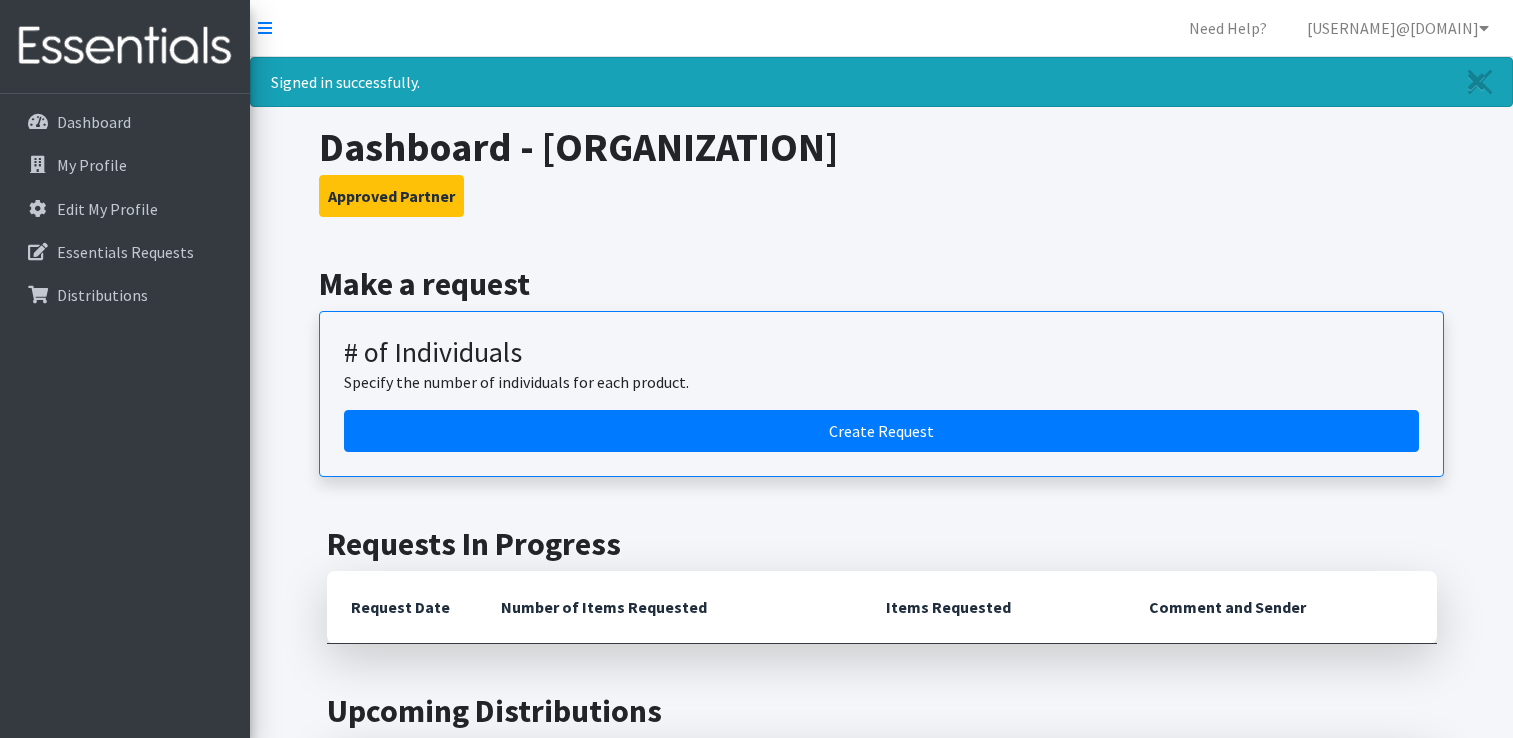 scroll, scrollTop: 0, scrollLeft: 0, axis: both 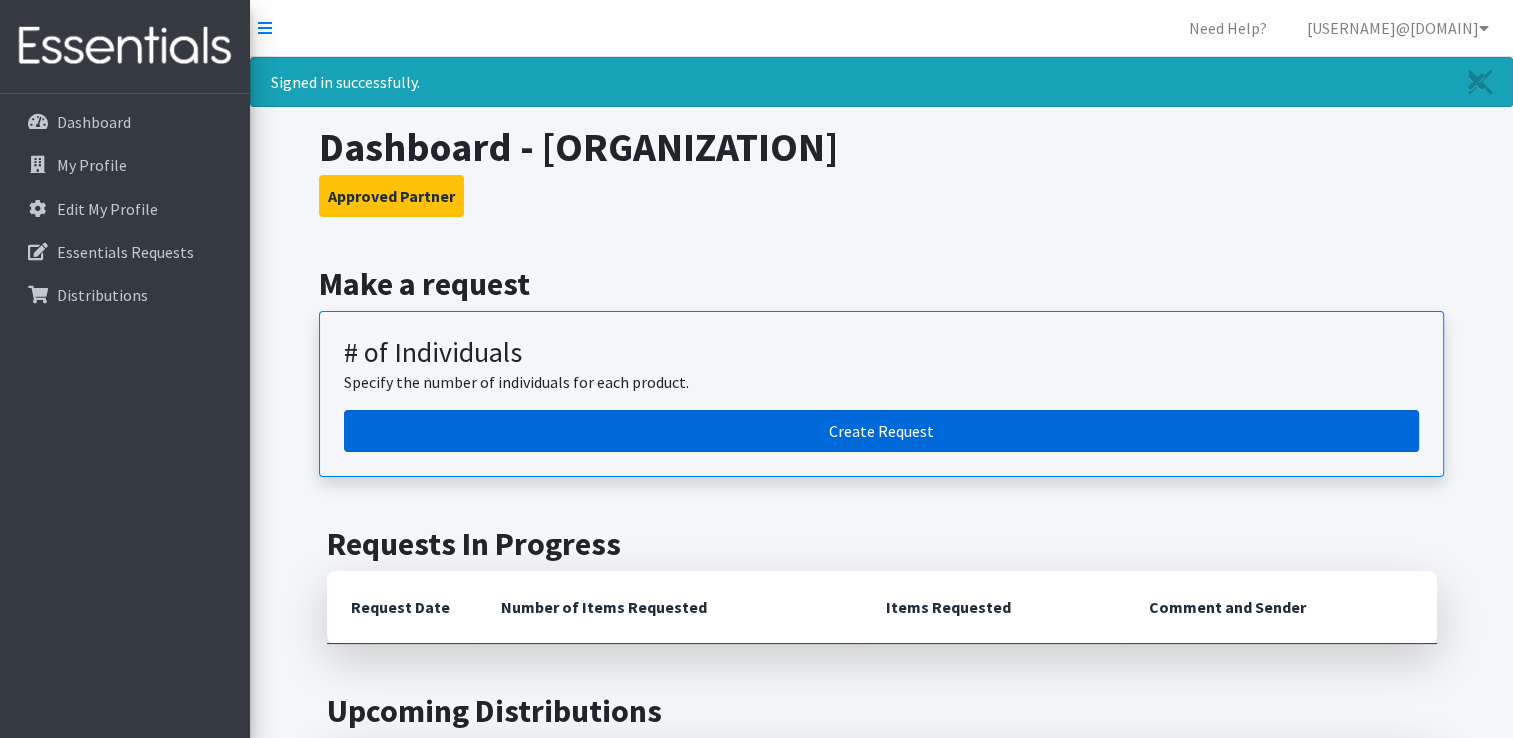 click on "Create Request" at bounding box center [881, 431] 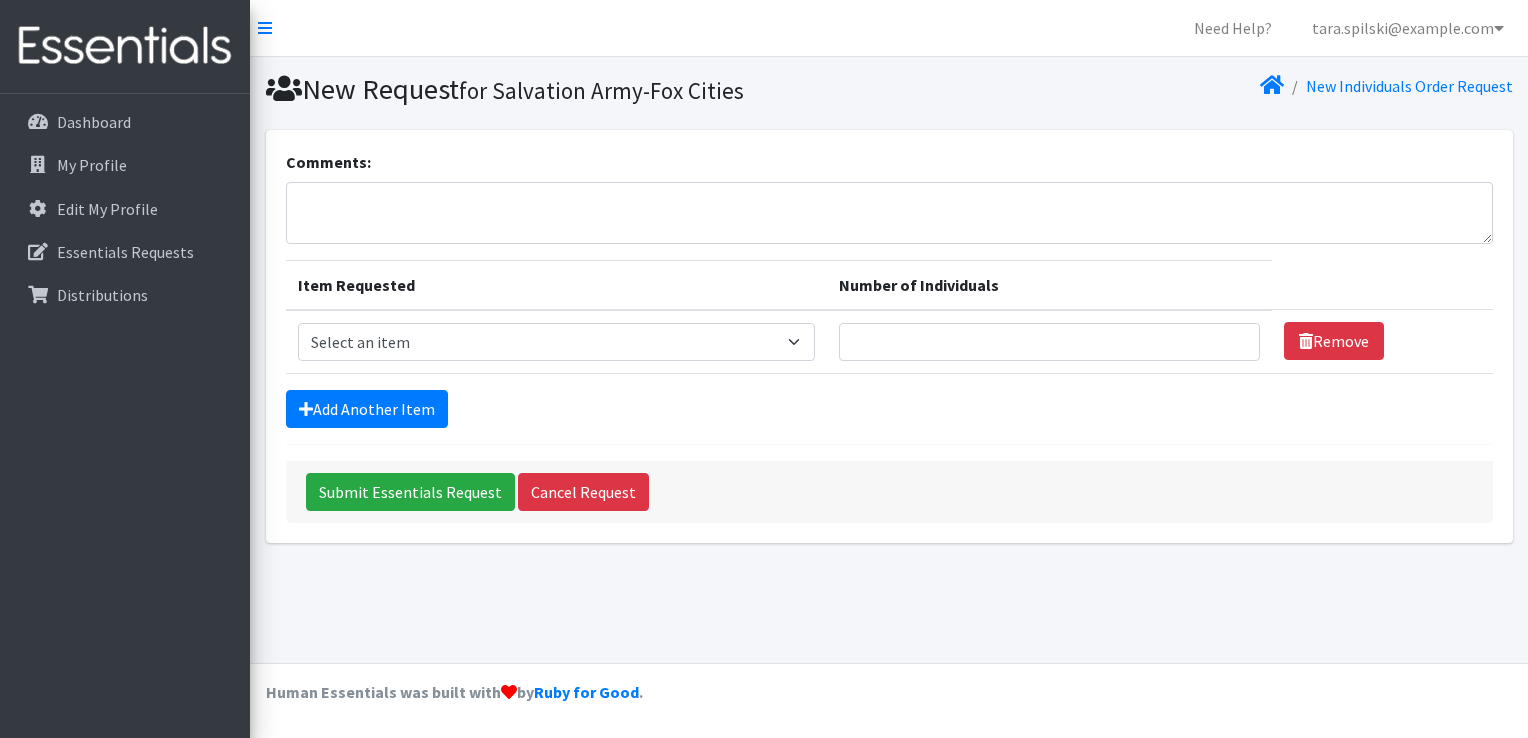 scroll, scrollTop: 0, scrollLeft: 0, axis: both 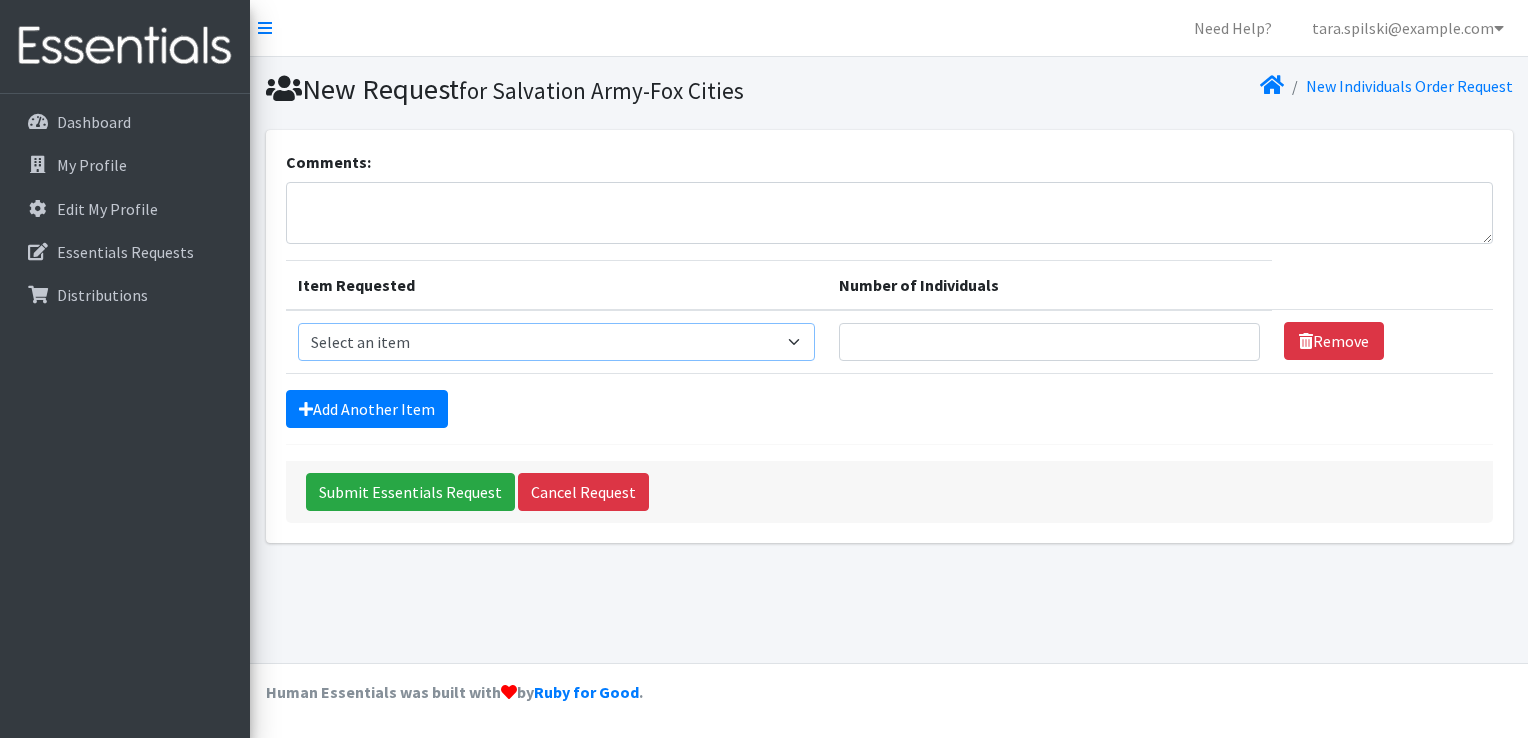 click on "Select an item
(Newborn)
(Preemie)
(Size 1)
(Size 2)
(Size 3)
(Size 4)
(Size 5)
(Size 6)
Adult Briefs (Medium/Large)
Adult Briefs (Small/Medium)
Adult Briefs (XXL)
Adult Briefs Men Large
Adult Briefs Men Small/Medium
Adult Briefs Men X-Large
Adult Briefs Women Large
Adult Briefs Women Medium
Adult Briefs Women Small/Medium
Adult Briefs Women X-Large
CHUX Bed Pads (Disposable)
Cloth Swim Diaper Large
Cloth Swim Diaper Medium
Cloth Swim Diaper One Size (12-35lb)
Cloth Swim Diaper Small
Cloth Swim Diaper XLarge
Cloth Trainer Kit 2T
Cloth Trainer Kit 3T
Cloth Trainer Kit 4T
Cloth Trainer Kit 5T
Disposable Inserts
Emergency Kit of 6 Cloth Diapers
Goodnights L/XL
Goodnights Large
Goodnights S/M
Goodnights Xlarge
Liners (Incontinence)
Liners (Menstrual)
Male Guards
Newborn Cloth Kit-7-12lb.
One Size Cloth Kit 12-35lb.
Pads (Menstrual)
Poise (Size 3)
Poise (Size 4)
Poise (Size 5)
Poise (Size 6)
Poise (Size 8)
Pull-Ups (2T-3T)" at bounding box center [556, 342] 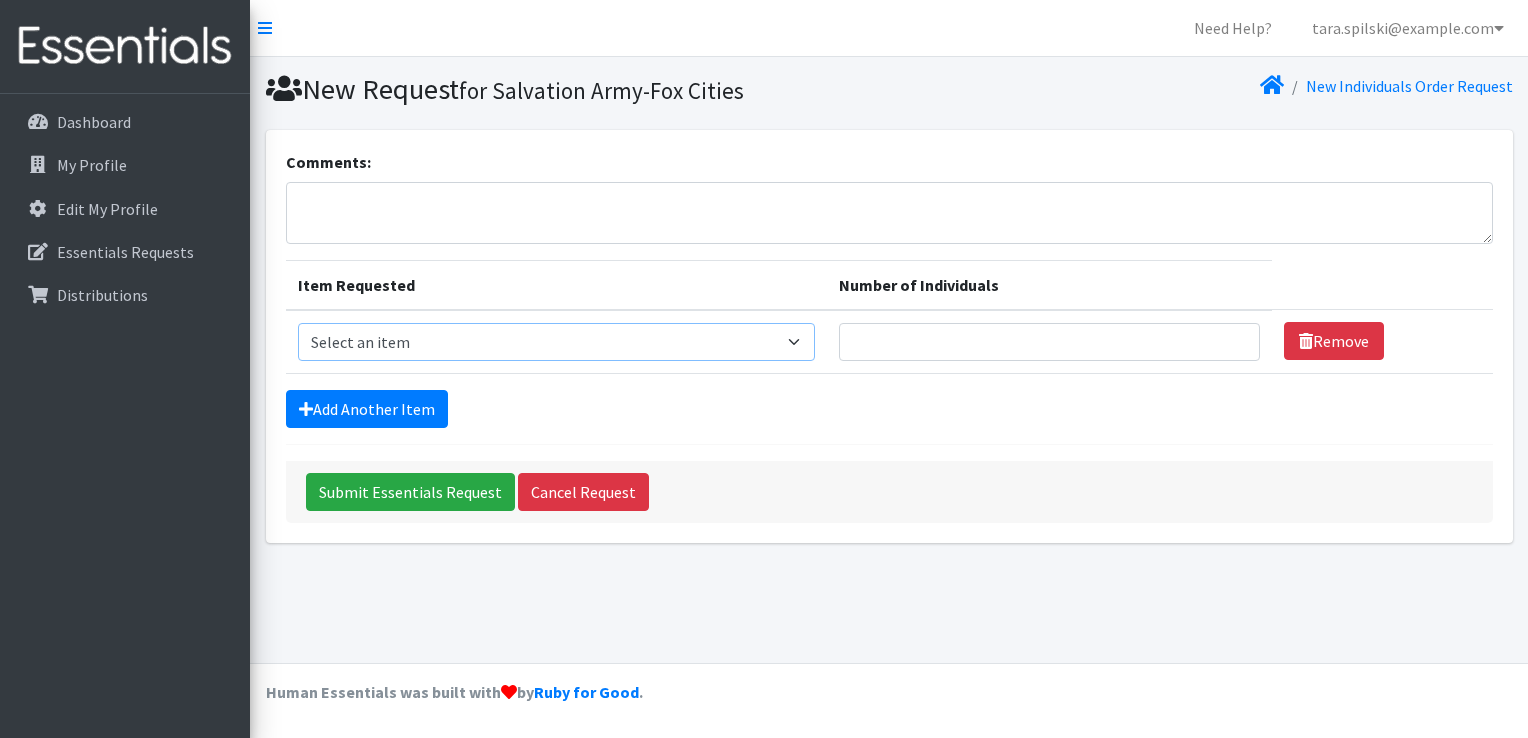 select on "14511" 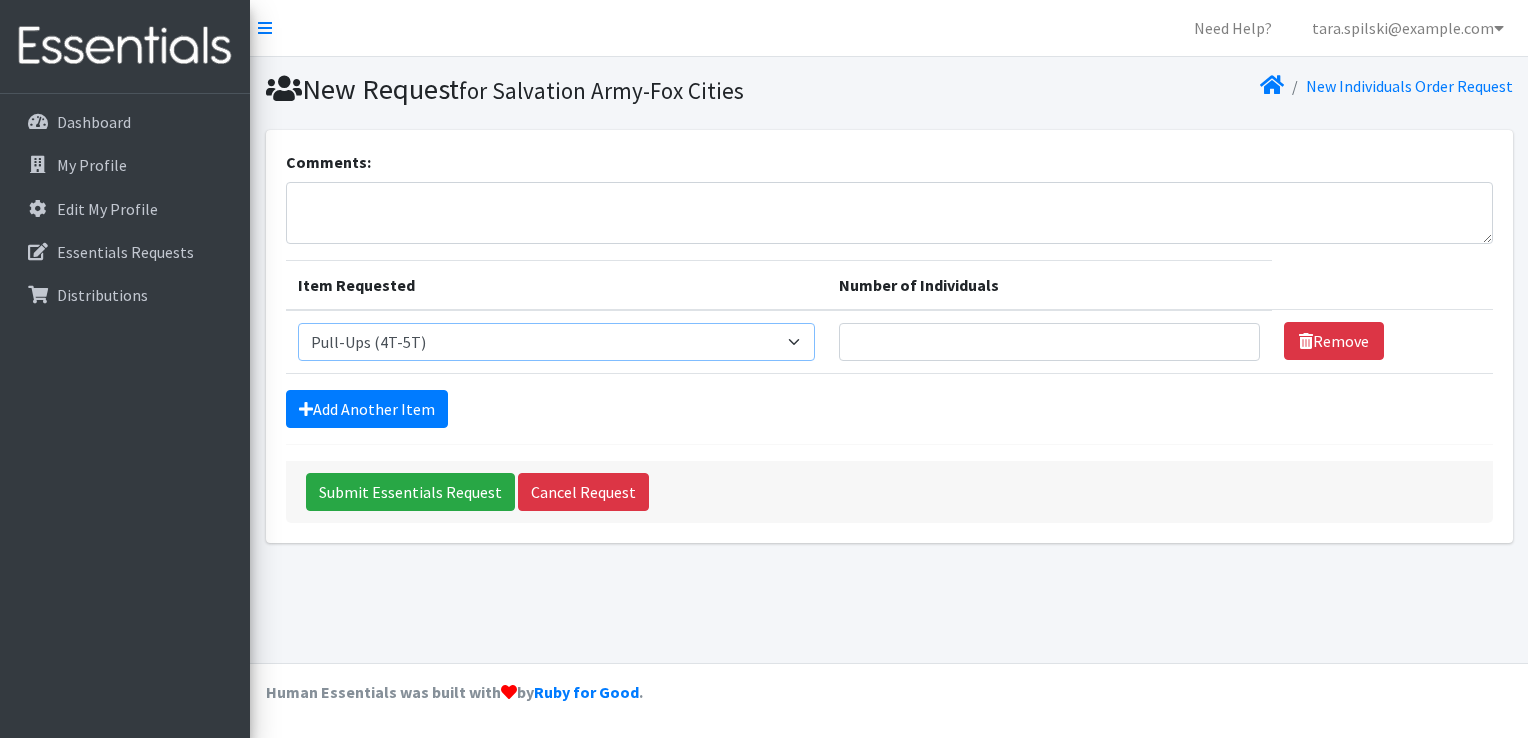 click on "Select an item
(Newborn)
(Preemie)
(Size 1)
(Size 2)
(Size 3)
(Size 4)
(Size 5)
(Size 6)
Adult Briefs (Medium/Large)
Adult Briefs (Small/Medium)
Adult Briefs (XXL)
Adult Briefs Men Large
Adult Briefs Men Small/Medium
Adult Briefs Men X-Large
Adult Briefs Women Large
Adult Briefs Women Medium
Adult Briefs Women Small/Medium
Adult Briefs Women X-Large
CHUX Bed Pads (Disposable)
Cloth Swim Diaper Large
Cloth Swim Diaper Medium
Cloth Swim Diaper One Size (12-35lb)
Cloth Swim Diaper Small
Cloth Swim Diaper XLarge
Cloth Trainer Kit 2T
Cloth Trainer Kit 3T
Cloth Trainer Kit 4T
Cloth Trainer Kit 5T
Disposable Inserts
Emergency Kit of 6 Cloth Diapers
Goodnights L/XL
Goodnights Large
Goodnights S/M
Goodnights Xlarge
Liners (Incontinence)
Liners (Menstrual)
Male Guards
Newborn Cloth Kit-7-12lb.
One Size Cloth Kit 12-35lb.
Pads (Menstrual)
Poise (Size 3)
Poise (Size 4)
Poise (Size 5)
Poise (Size 6)
Poise (Size 8)
Pull-Ups (2T-3T)" at bounding box center (556, 342) 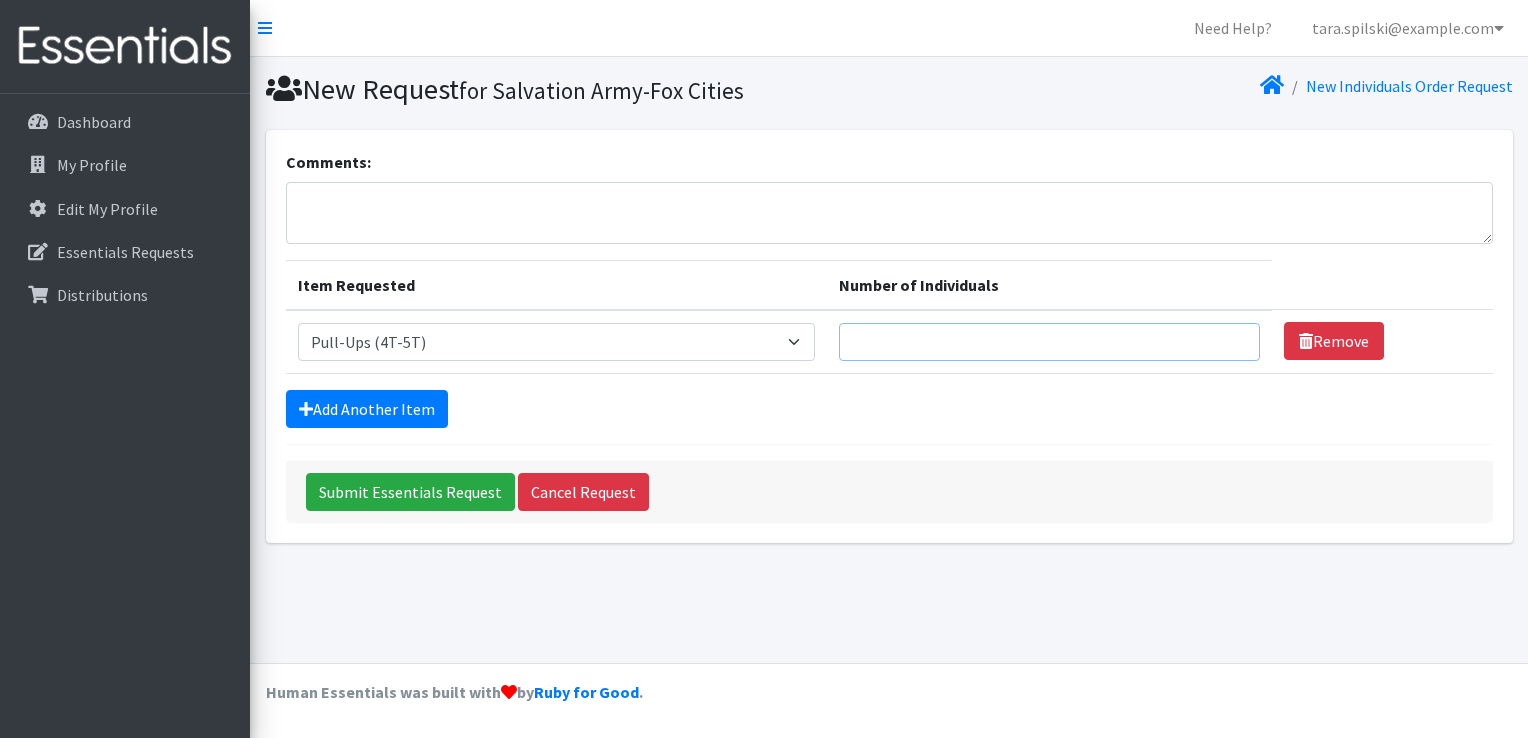 click on "Number of Individuals" at bounding box center (1050, 342) 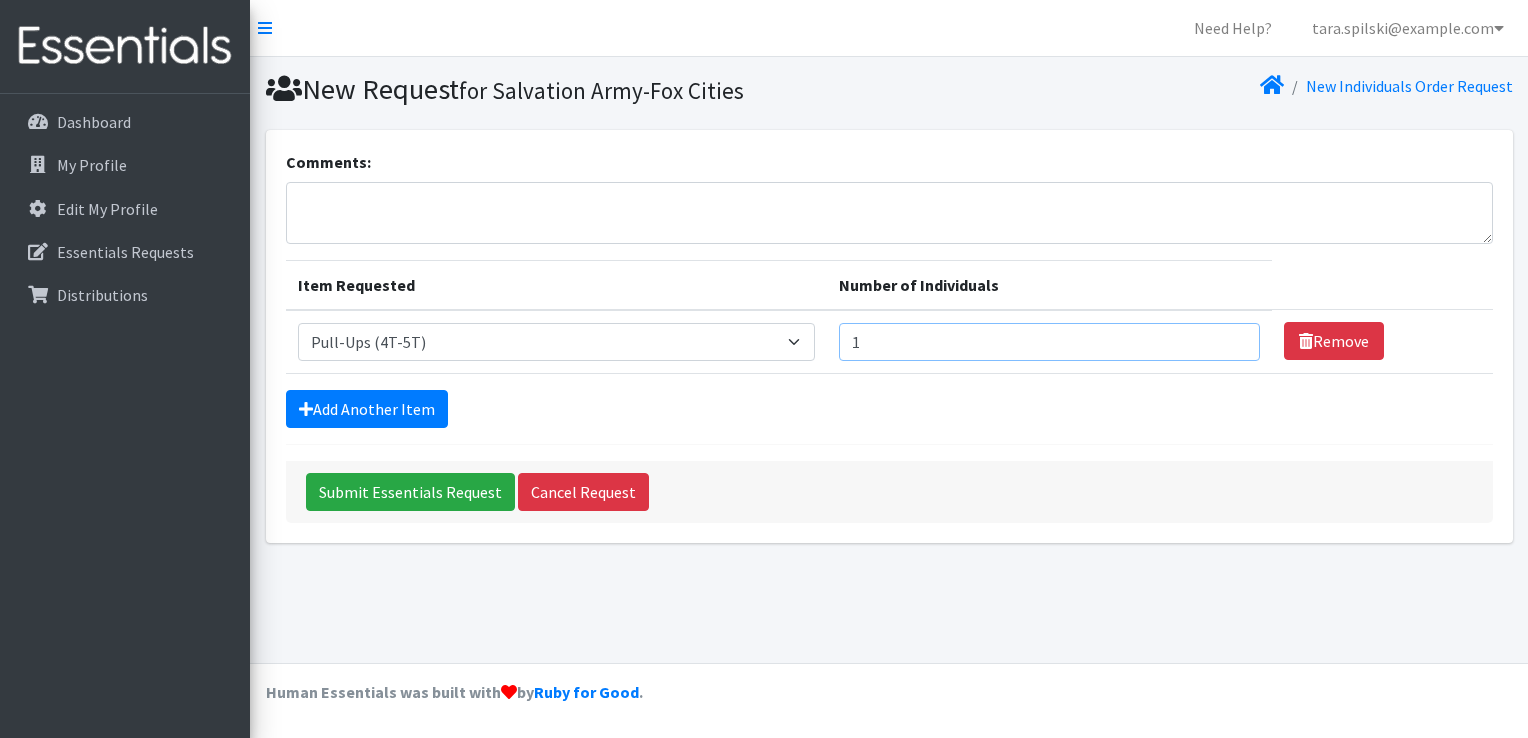 type on "1" 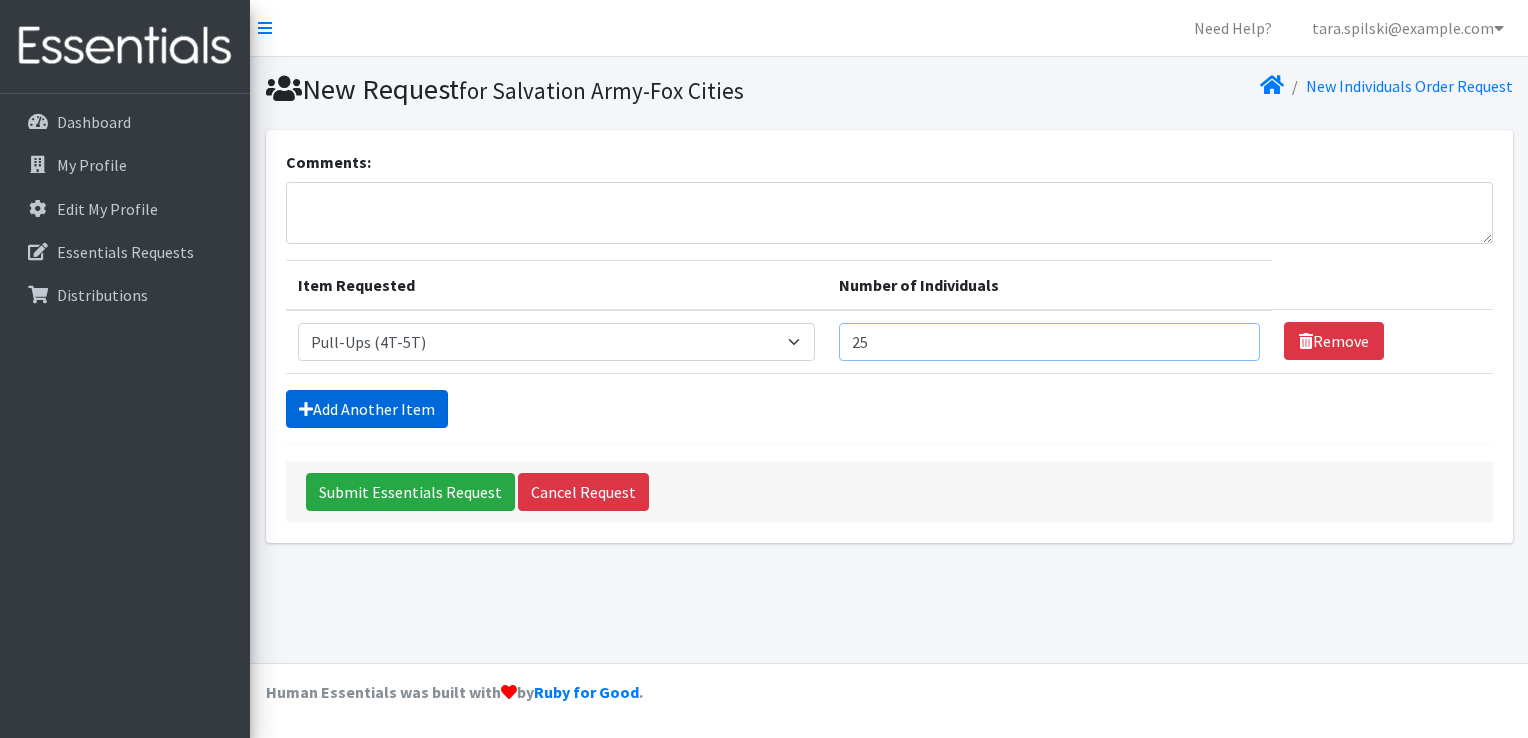 type on "25" 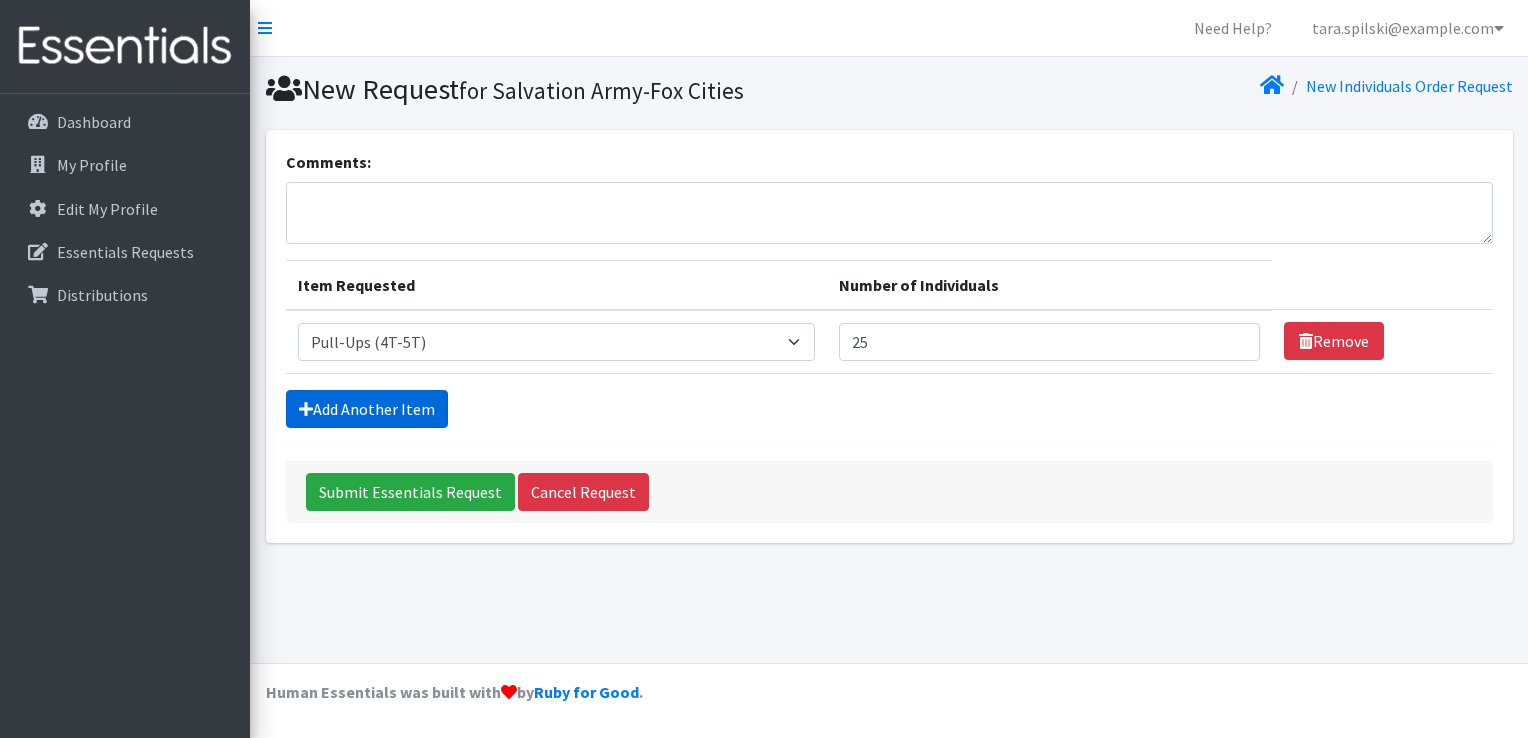 click on "Add Another Item" at bounding box center (367, 409) 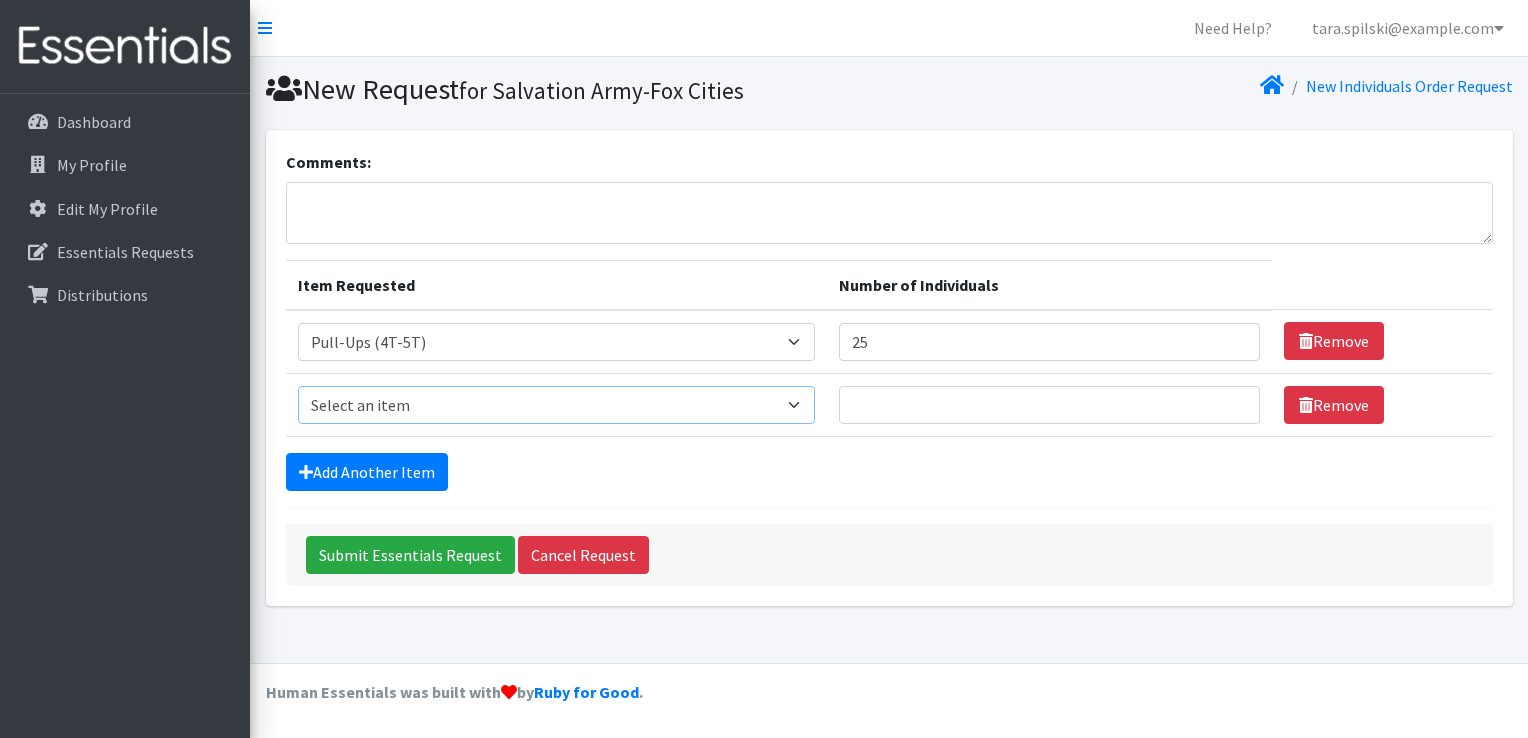 click on "Select an item
(Newborn)
(Preemie)
(Size 1)
(Size 2)
(Size 3)
(Size 4)
(Size 5)
(Size 6)
Adult Briefs (Medium/Large)
Adult Briefs (Small/Medium)
Adult Briefs (XXL)
Adult Briefs Men Large
Adult Briefs Men Small/Medium
Adult Briefs Men X-Large
Adult Briefs Women Large
Adult Briefs Women Medium
Adult Briefs Women Small/Medium
Adult Briefs Women X-Large
CHUX Bed Pads (Disposable)
Cloth Swim Diaper Large
Cloth Swim Diaper Medium
Cloth Swim Diaper One Size (12-35lb)
Cloth Swim Diaper Small
Cloth Swim Diaper XLarge
Cloth Trainer Kit 2T
Cloth Trainer Kit 3T
Cloth Trainer Kit 4T
Cloth Trainer Kit 5T
Disposable Inserts
Emergency Kit of 6 Cloth Diapers
Goodnights L/XL
Goodnights Large
Goodnights S/M
Goodnights Xlarge
Liners (Incontinence)
Liners (Menstrual)
Male Guards
Newborn Cloth Kit-7-12lb.
One Size Cloth Kit 12-35lb.
Pads (Menstrual)
Poise (Size 3)
Poise (Size 4)
Poise (Size 5)
Poise (Size 6)
Poise (Size 8)
Pull-Ups (2T-3T)" at bounding box center [556, 405] 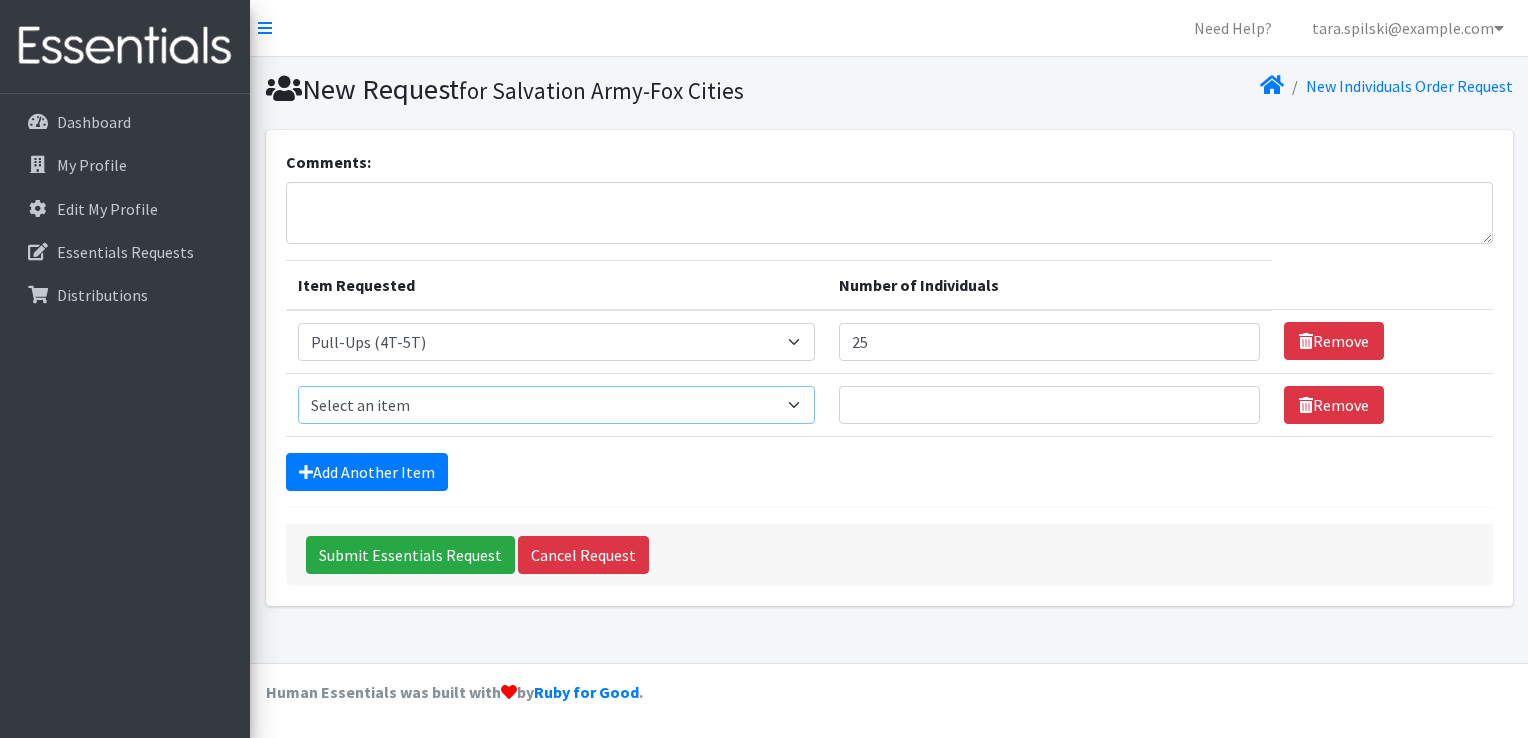 select on "14512" 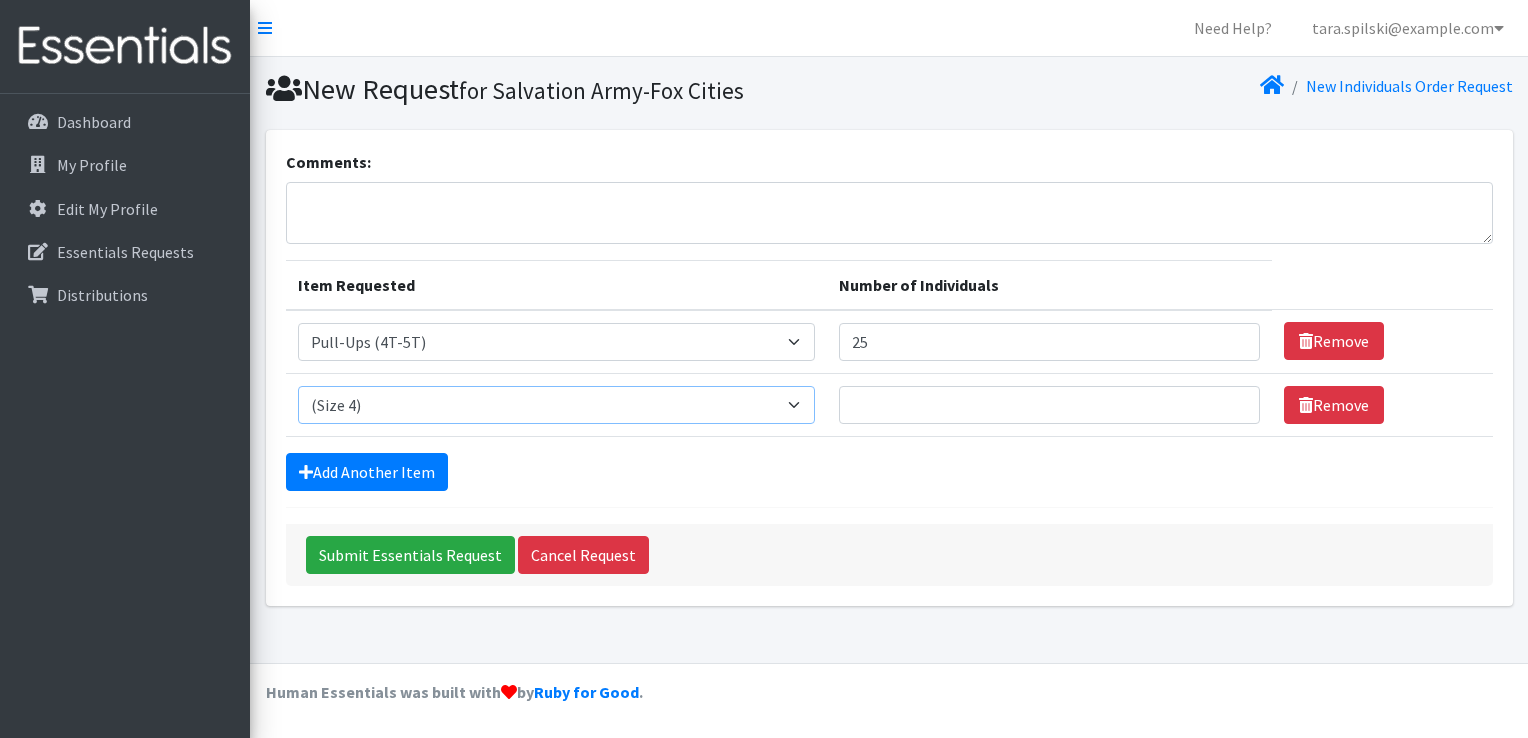 click on "Select an item
(Newborn)
(Preemie)
(Size 1)
(Size 2)
(Size 3)
(Size 4)
(Size 5)
(Size 6)
Adult Briefs (Medium/Large)
Adult Briefs (Small/Medium)
Adult Briefs (XXL)
Adult Briefs Men Large
Adult Briefs Men Small/Medium
Adult Briefs Men X-Large
Adult Briefs Women Large
Adult Briefs Women Medium
Adult Briefs Women Small/Medium
Adult Briefs Women X-Large
CHUX Bed Pads (Disposable)
Cloth Swim Diaper Large
Cloth Swim Diaper Medium
Cloth Swim Diaper One Size (12-35lb)
Cloth Swim Diaper Small
Cloth Swim Diaper XLarge
Cloth Trainer Kit 2T
Cloth Trainer Kit 3T
Cloth Trainer Kit 4T
Cloth Trainer Kit 5T
Disposable Inserts
Emergency Kit of 6 Cloth Diapers
Goodnights L/XL
Goodnights Large
Goodnights S/M
Goodnights Xlarge
Liners (Incontinence)
Liners (Menstrual)
Male Guards
Newborn Cloth Kit-7-12lb.
One Size Cloth Kit 12-35lb.
Pads (Menstrual)
Poise (Size 3)
Poise (Size 4)
Poise (Size 5)
Poise (Size 6)
Poise (Size 8)
Pull-Ups (2T-3T)" at bounding box center (556, 405) 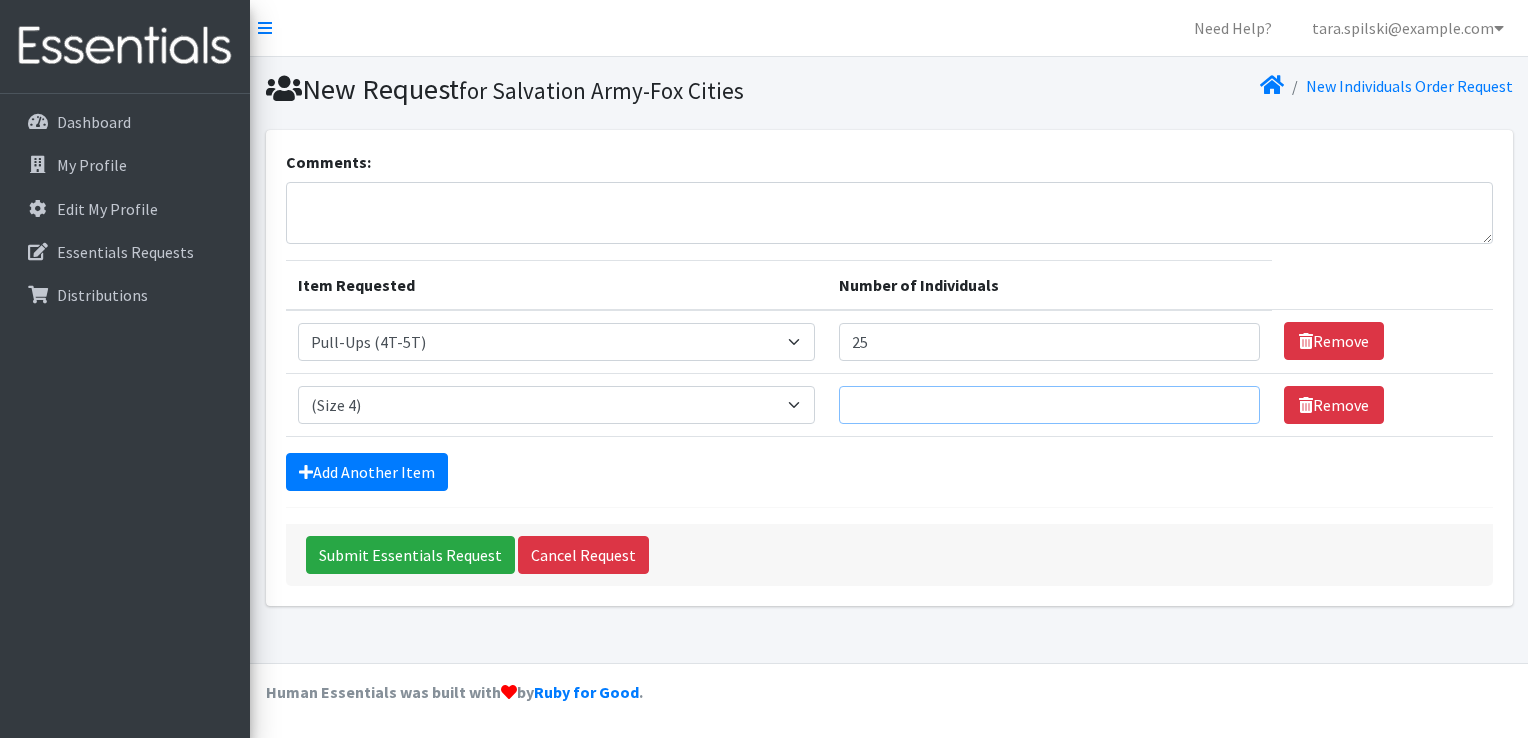 click on "Number of Individuals" at bounding box center [1050, 405] 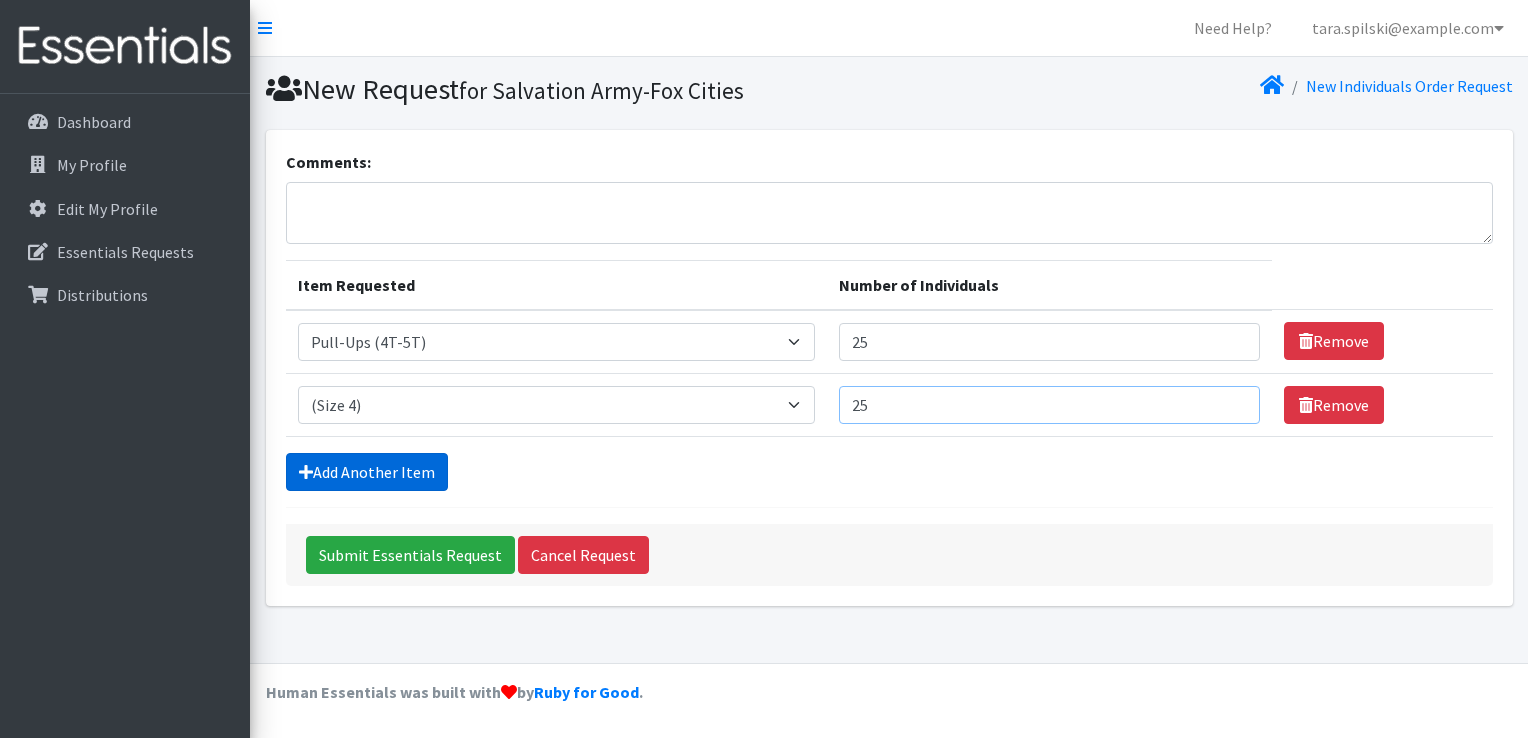 type on "25" 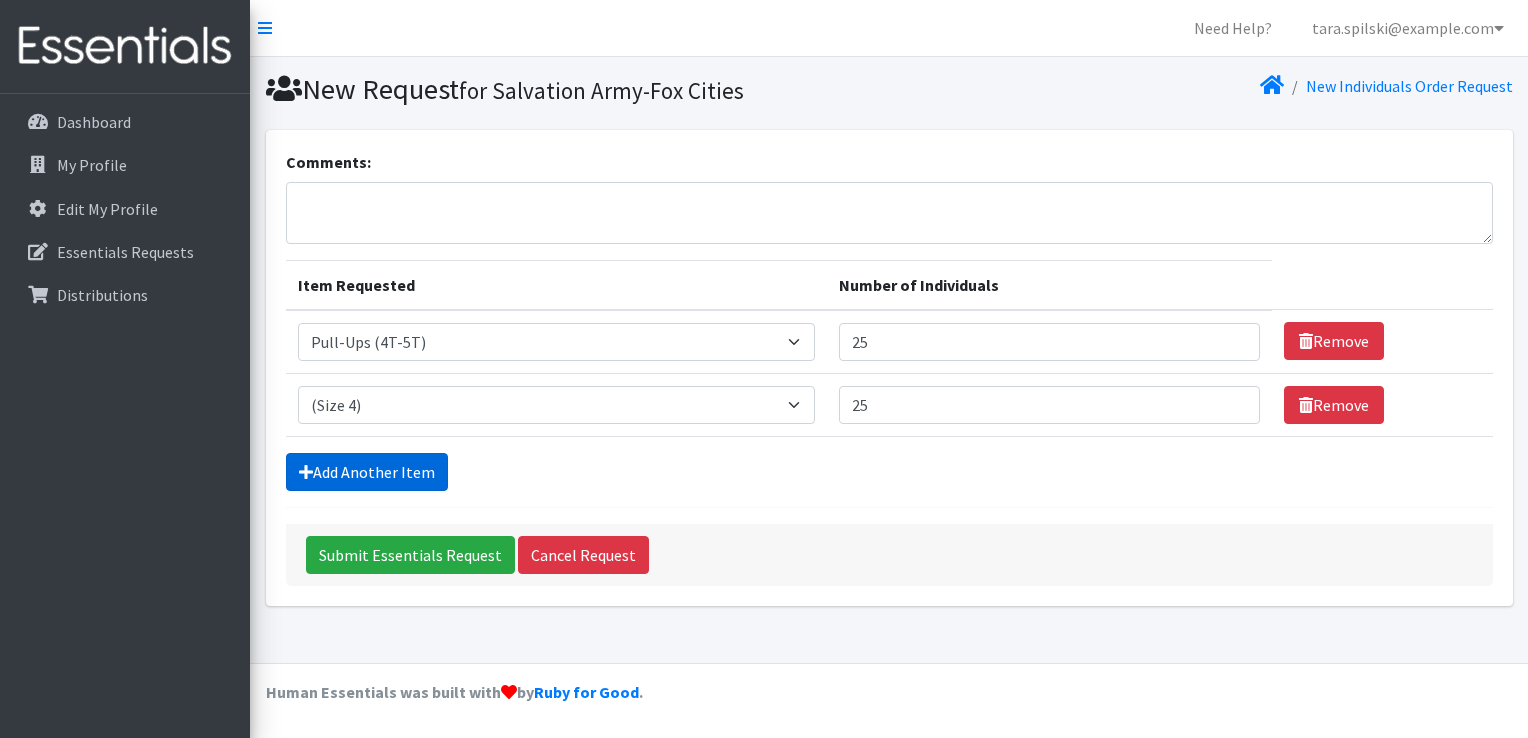 click on "Add Another Item" at bounding box center (367, 472) 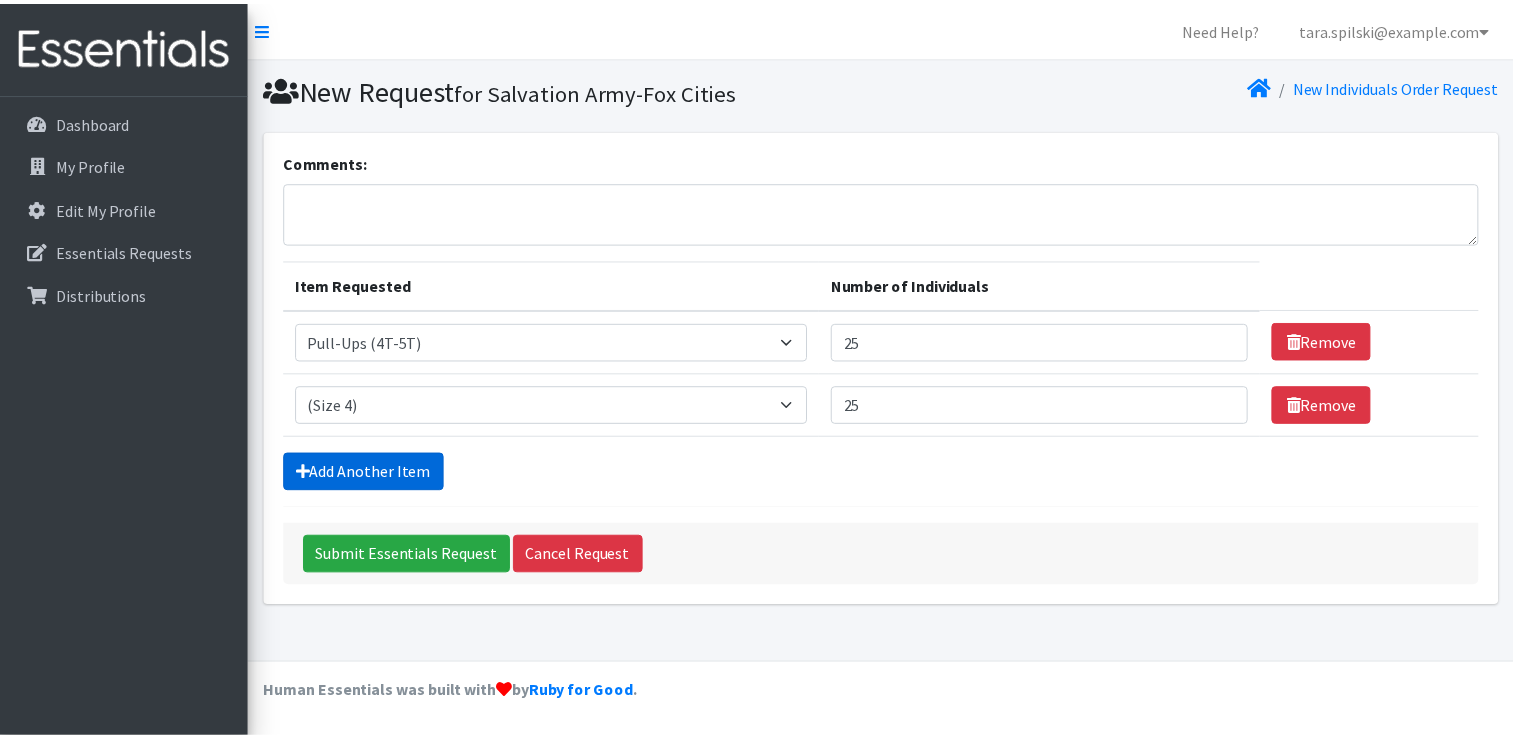 scroll, scrollTop: 18, scrollLeft: 0, axis: vertical 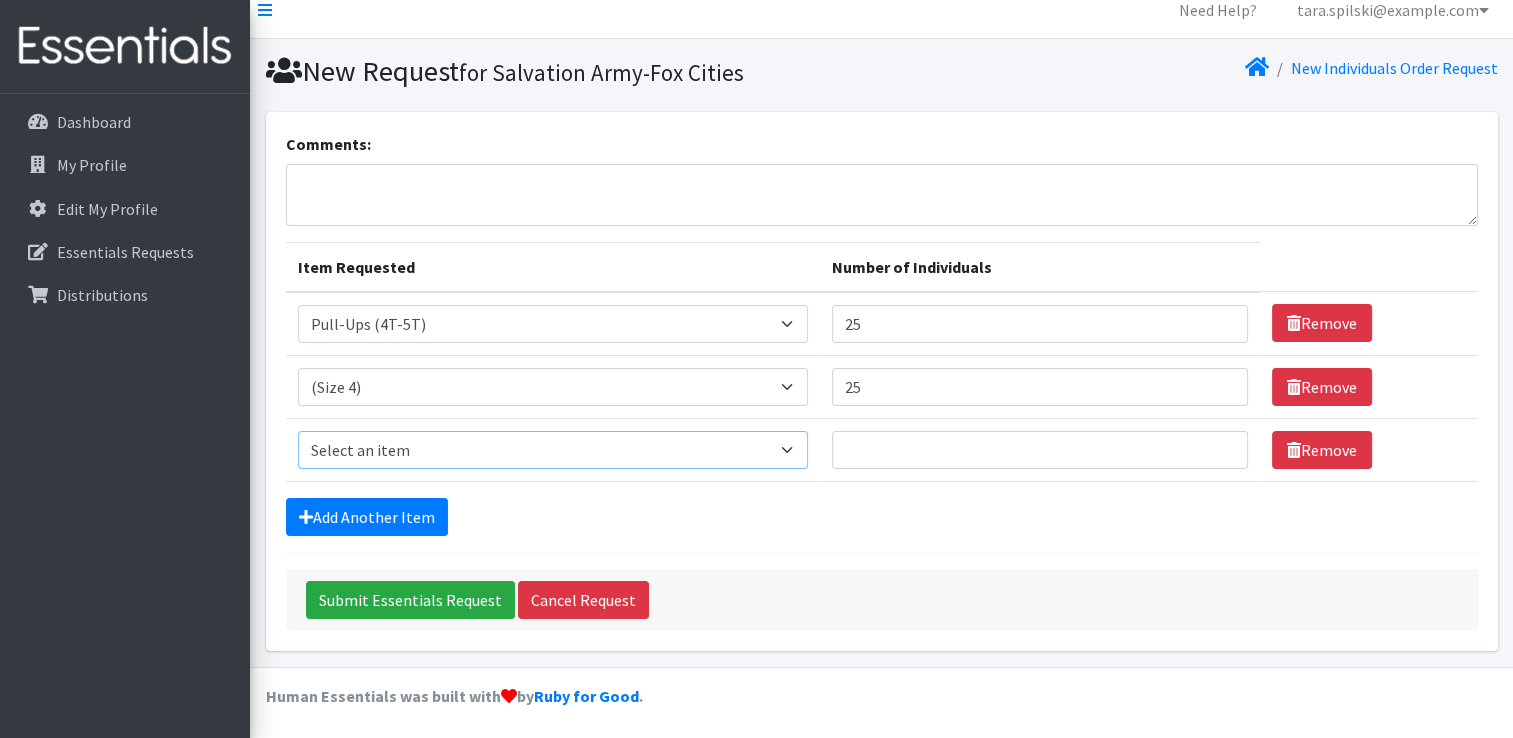 click on "Select an item
(Newborn)
(Preemie)
(Size 1)
(Size 2)
(Size 3)
(Size 4)
(Size 5)
(Size 6)
Adult Briefs (Medium/Large)
Adult Briefs (Small/Medium)
Adult Briefs (XXL)
Adult Briefs Men Large
Adult Briefs Men Small/Medium
Adult Briefs Men X-Large
Adult Briefs Women Large
Adult Briefs Women Medium
Adult Briefs Women Small/Medium
Adult Briefs Women X-Large
CHUX Bed Pads (Disposable)
Cloth Swim Diaper Large
Cloth Swim Diaper Medium
Cloth Swim Diaper One Size (12-35lb)
Cloth Swim Diaper Small
Cloth Swim Diaper XLarge
Cloth Trainer Kit 2T
Cloth Trainer Kit 3T
Cloth Trainer Kit 4T
Cloth Trainer Kit 5T
Disposable Inserts
Emergency Kit of 6 Cloth Diapers
Goodnights L/XL
Goodnights Large
Goodnights S/M
Goodnights Xlarge
Liners (Incontinence)
Liners (Menstrual)
Male Guards
Newborn Cloth Kit-7-12lb.
One Size Cloth Kit 12-35lb.
Pads (Menstrual)
Poise (Size 3)
Poise (Size 4)
Poise (Size 5)
Poise (Size 6)
Poise (Size 8)
Pull-Ups (2T-3T)" at bounding box center (553, 450) 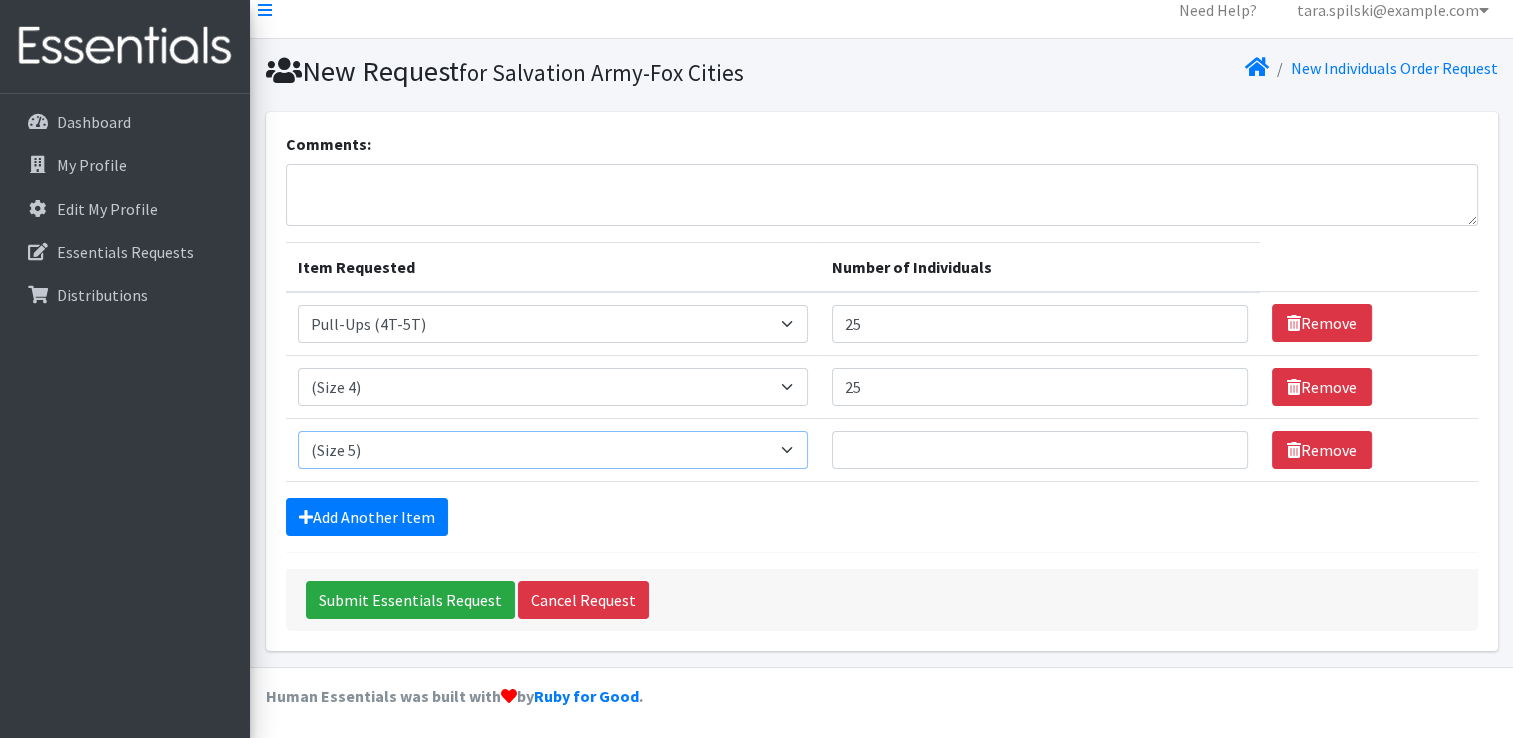 click on "Select an item
(Newborn)
(Preemie)
(Size 1)
(Size 2)
(Size 3)
(Size 4)
(Size 5)
(Size 6)
Adult Briefs (Medium/Large)
Adult Briefs (Small/Medium)
Adult Briefs (XXL)
Adult Briefs Men Large
Adult Briefs Men Small/Medium
Adult Briefs Men X-Large
Adult Briefs Women Large
Adult Briefs Women Medium
Adult Briefs Women Small/Medium
Adult Briefs Women X-Large
CHUX Bed Pads (Disposable)
Cloth Swim Diaper Large
Cloth Swim Diaper Medium
Cloth Swim Diaper One Size (12-35lb)
Cloth Swim Diaper Small
Cloth Swim Diaper XLarge
Cloth Trainer Kit 2T
Cloth Trainer Kit 3T
Cloth Trainer Kit 4T
Cloth Trainer Kit 5T
Disposable Inserts
Emergency Kit of 6 Cloth Diapers
Goodnights L/XL
Goodnights Large
Goodnights S/M
Goodnights Xlarge
Liners (Incontinence)
Liners (Menstrual)
Male Guards
Newborn Cloth Kit-7-12lb.
One Size Cloth Kit 12-35lb.
Pads (Menstrual)
Poise (Size 3)
Poise (Size 4)
Poise (Size 5)
Poise (Size 6)
Poise (Size 8)
Pull-Ups (2T-3T)" at bounding box center [553, 450] 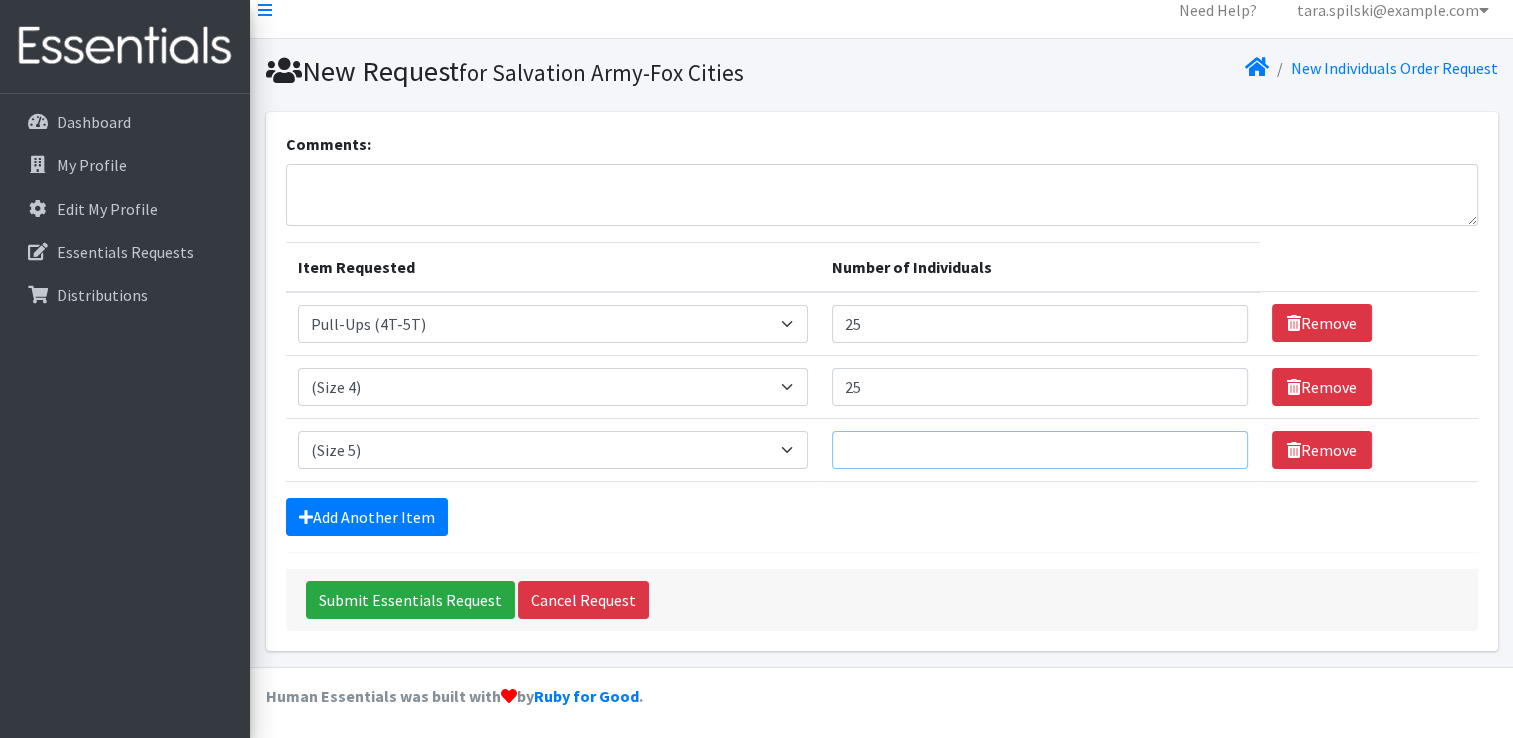 click on "Number of Individuals" at bounding box center [1040, 450] 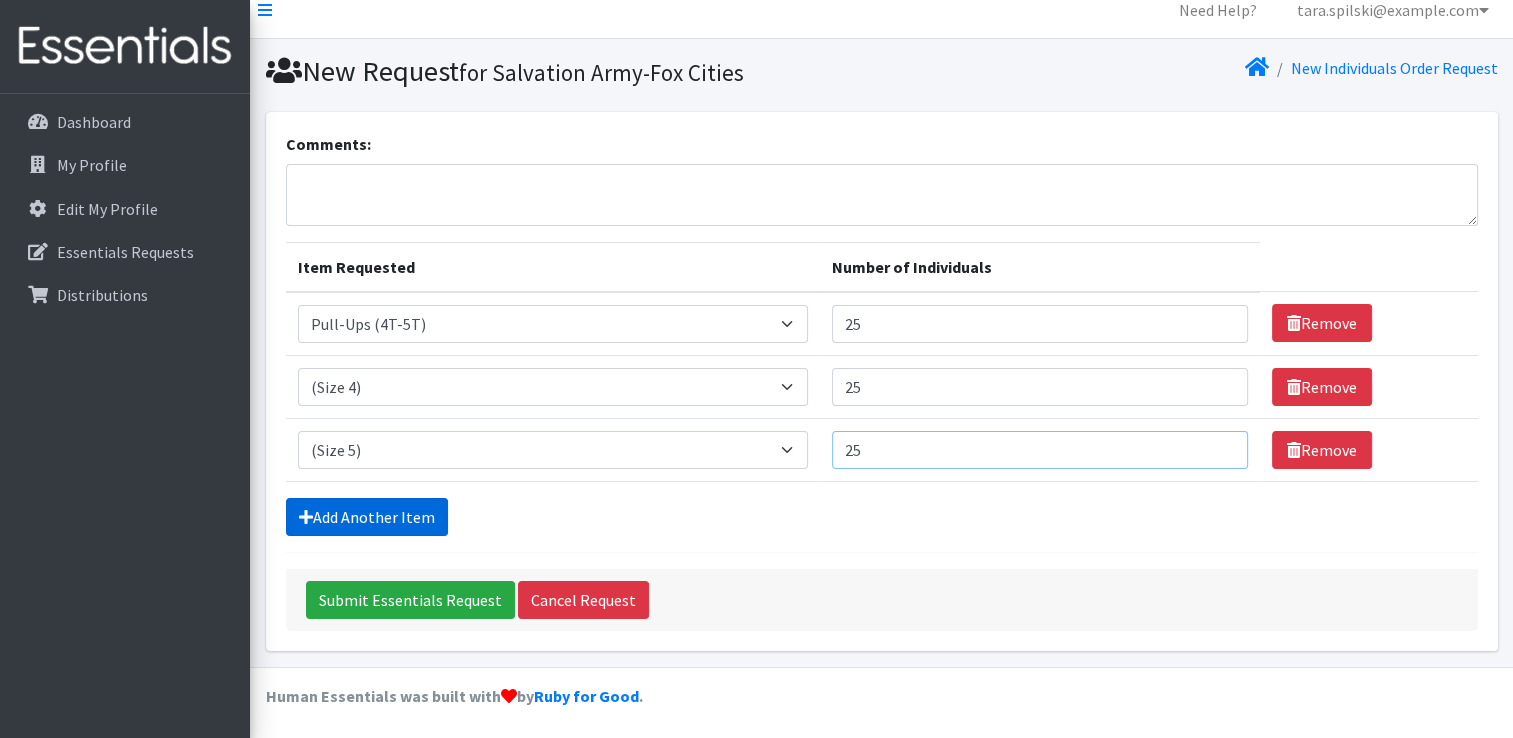 type on "25" 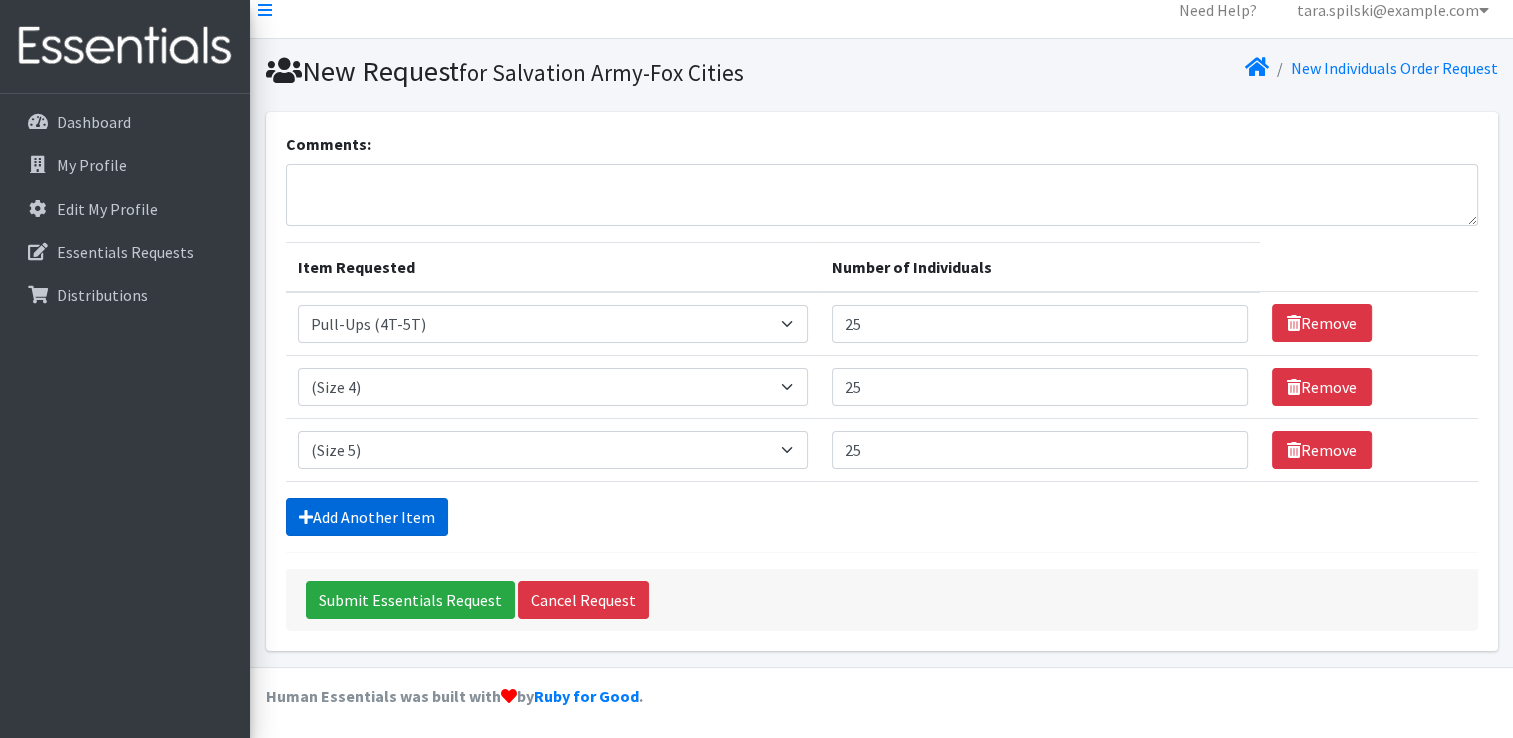 click on "Add Another Item" at bounding box center [367, 517] 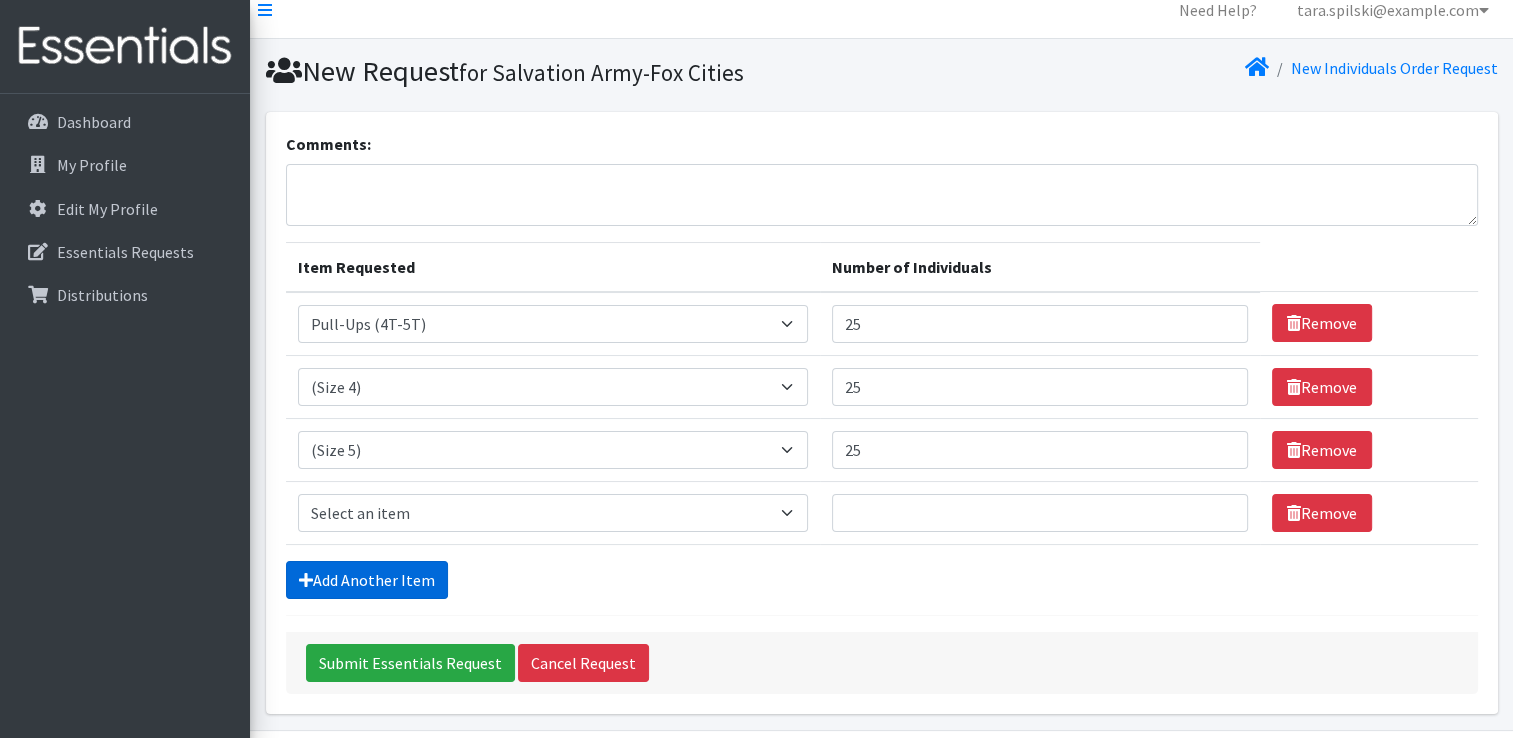 scroll, scrollTop: 81, scrollLeft: 0, axis: vertical 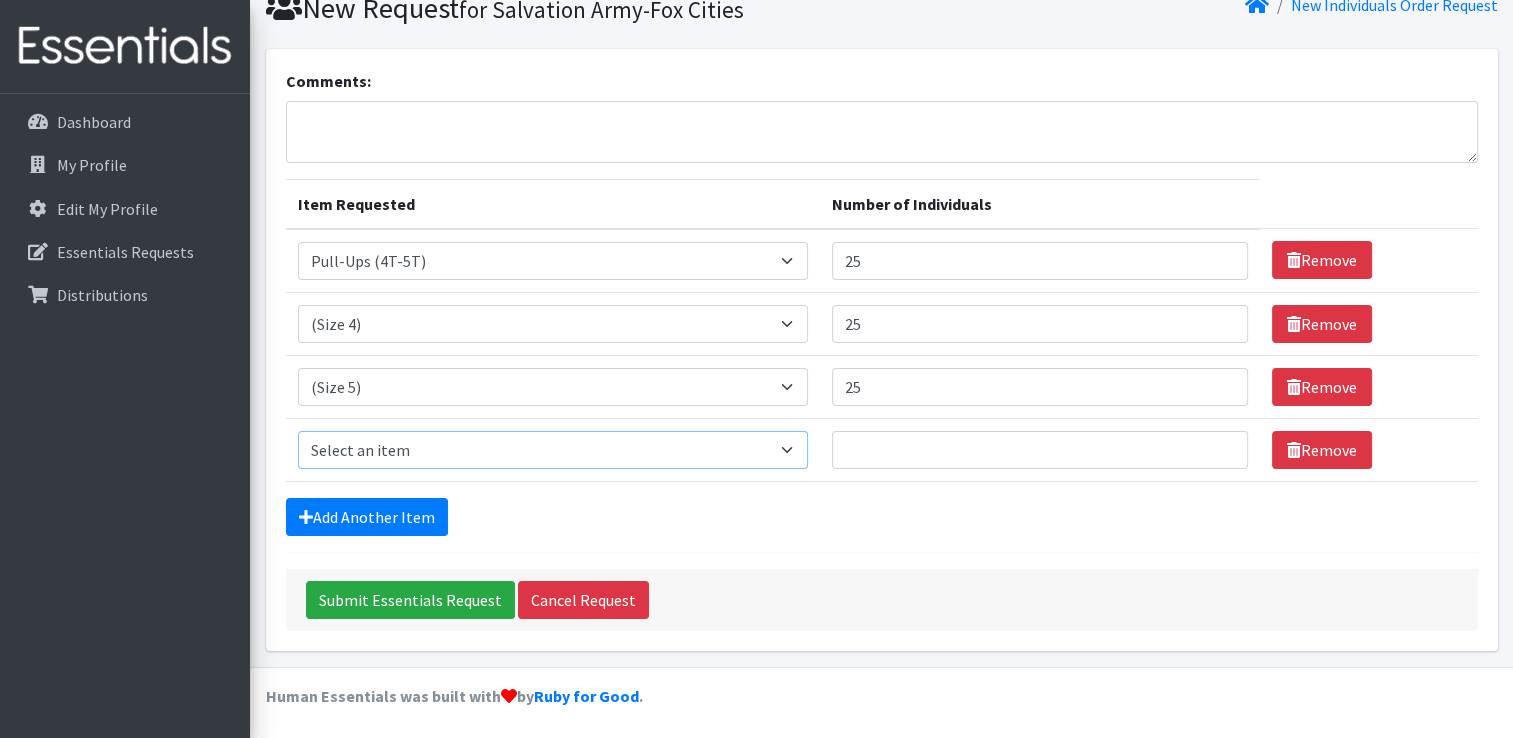 click on "Select an item
(Newborn)
(Preemie)
(Size 1)
(Size 2)
(Size 3)
(Size 4)
(Size 5)
(Size 6)
Adult Briefs (Medium/Large)
Adult Briefs (Small/Medium)
Adult Briefs (XXL)
Adult Briefs Men Large
Adult Briefs Men Small/Medium
Adult Briefs Men X-Large
Adult Briefs Women Large
Adult Briefs Women Medium
Adult Briefs Women Small/Medium
Adult Briefs Women X-Large
CHUX Bed Pads (Disposable)
Cloth Swim Diaper Large
Cloth Swim Diaper Medium
Cloth Swim Diaper One Size (12-35lb)
Cloth Swim Diaper Small
Cloth Swim Diaper XLarge
Cloth Trainer Kit 2T
Cloth Trainer Kit 3T
Cloth Trainer Kit 4T
Cloth Trainer Kit 5T
Disposable Inserts
Emergency Kit of 6 Cloth Diapers
Goodnights L/XL
Goodnights Large
Goodnights S/M
Goodnights Xlarge
Liners (Incontinence)
Liners (Menstrual)
Male Guards
Newborn Cloth Kit-7-12lb.
One Size Cloth Kit 12-35lb.
Pads (Menstrual)
Poise (Size 3)
Poise (Size 4)
Poise (Size 5)
Poise (Size 6)
Poise (Size 8)
Pull-Ups (2T-3T)" at bounding box center [553, 450] 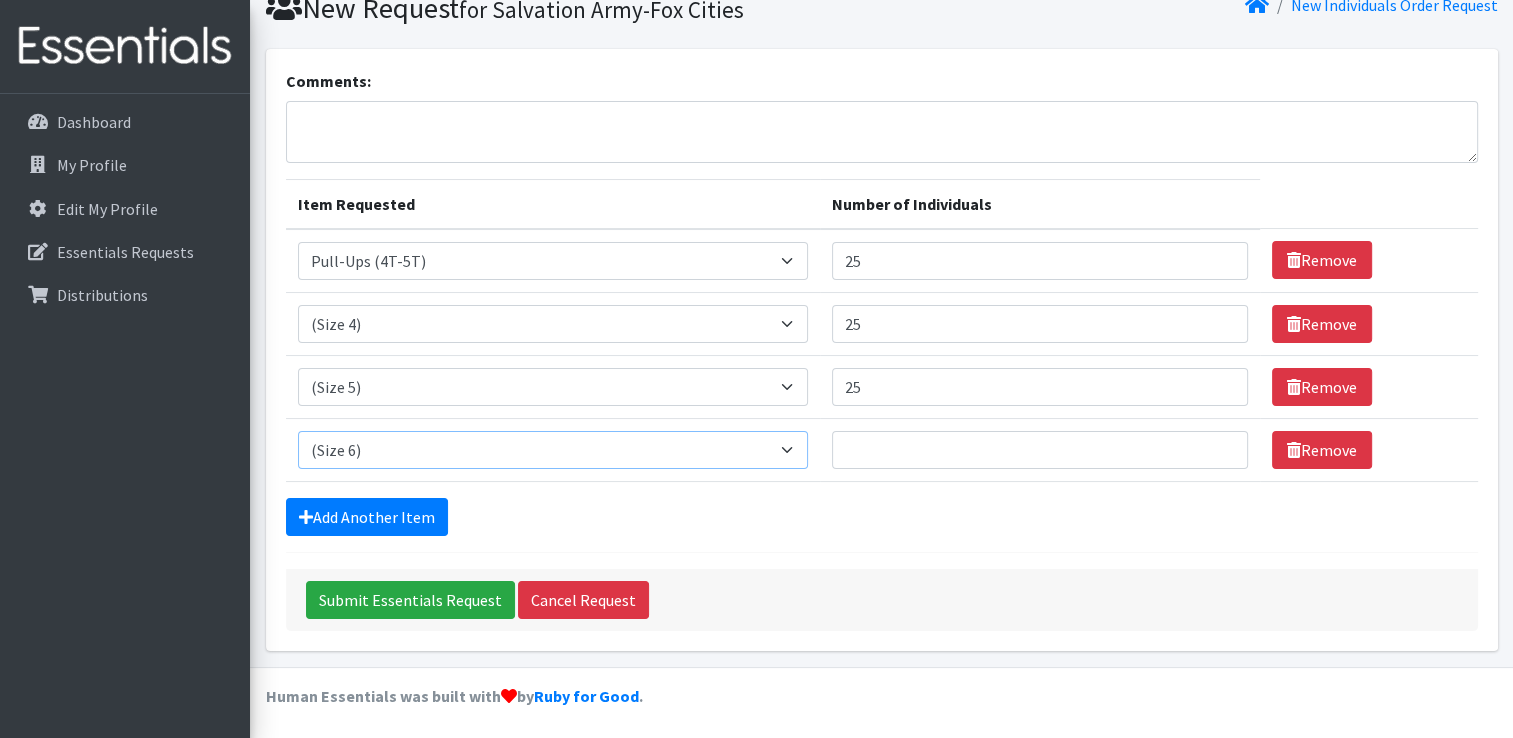click on "Select an item
(Newborn)
(Preemie)
(Size 1)
(Size 2)
(Size 3)
(Size 4)
(Size 5)
(Size 6)
Adult Briefs (Medium/Large)
Adult Briefs (Small/Medium)
Adult Briefs (XXL)
Adult Briefs Men Large
Adult Briefs Men Small/Medium
Adult Briefs Men X-Large
Adult Briefs Women Large
Adult Briefs Women Medium
Adult Briefs Women Small/Medium
Adult Briefs Women X-Large
CHUX Bed Pads (Disposable)
Cloth Swim Diaper Large
Cloth Swim Diaper Medium
Cloth Swim Diaper One Size (12-35lb)
Cloth Swim Diaper Small
Cloth Swim Diaper XLarge
Cloth Trainer Kit 2T
Cloth Trainer Kit 3T
Cloth Trainer Kit 4T
Cloth Trainer Kit 5T
Disposable Inserts
Emergency Kit of 6 Cloth Diapers
Goodnights L/XL
Goodnights Large
Goodnights S/M
Goodnights Xlarge
Liners (Incontinence)
Liners (Menstrual)
Male Guards
Newborn Cloth Kit-7-12lb.
One Size Cloth Kit 12-35lb.
Pads (Menstrual)
Poise (Size 3)
Poise (Size 4)
Poise (Size 5)
Poise (Size 6)
Poise (Size 8)
Pull-Ups (2T-3T)" at bounding box center [553, 450] 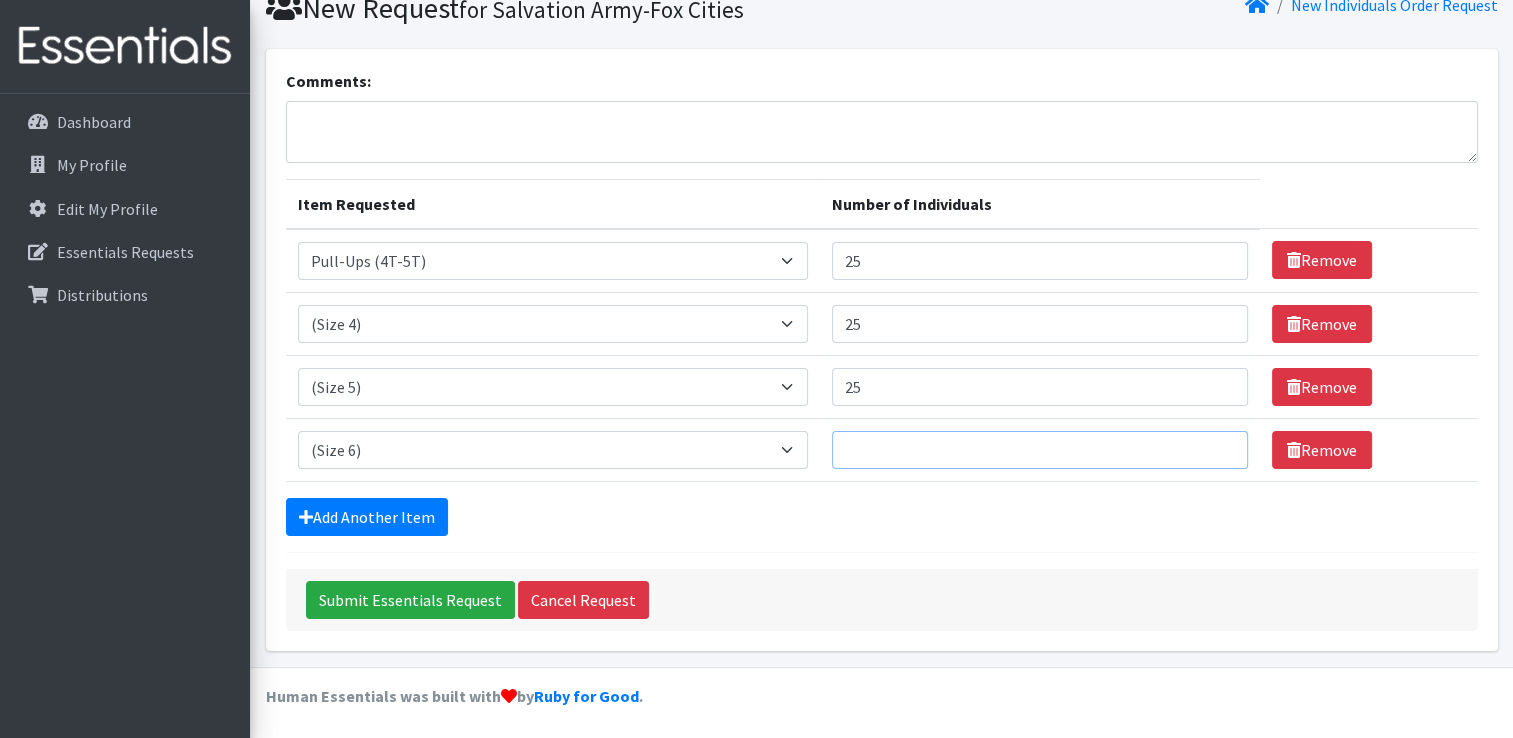 click on "Number of Individuals" at bounding box center (1040, 450) 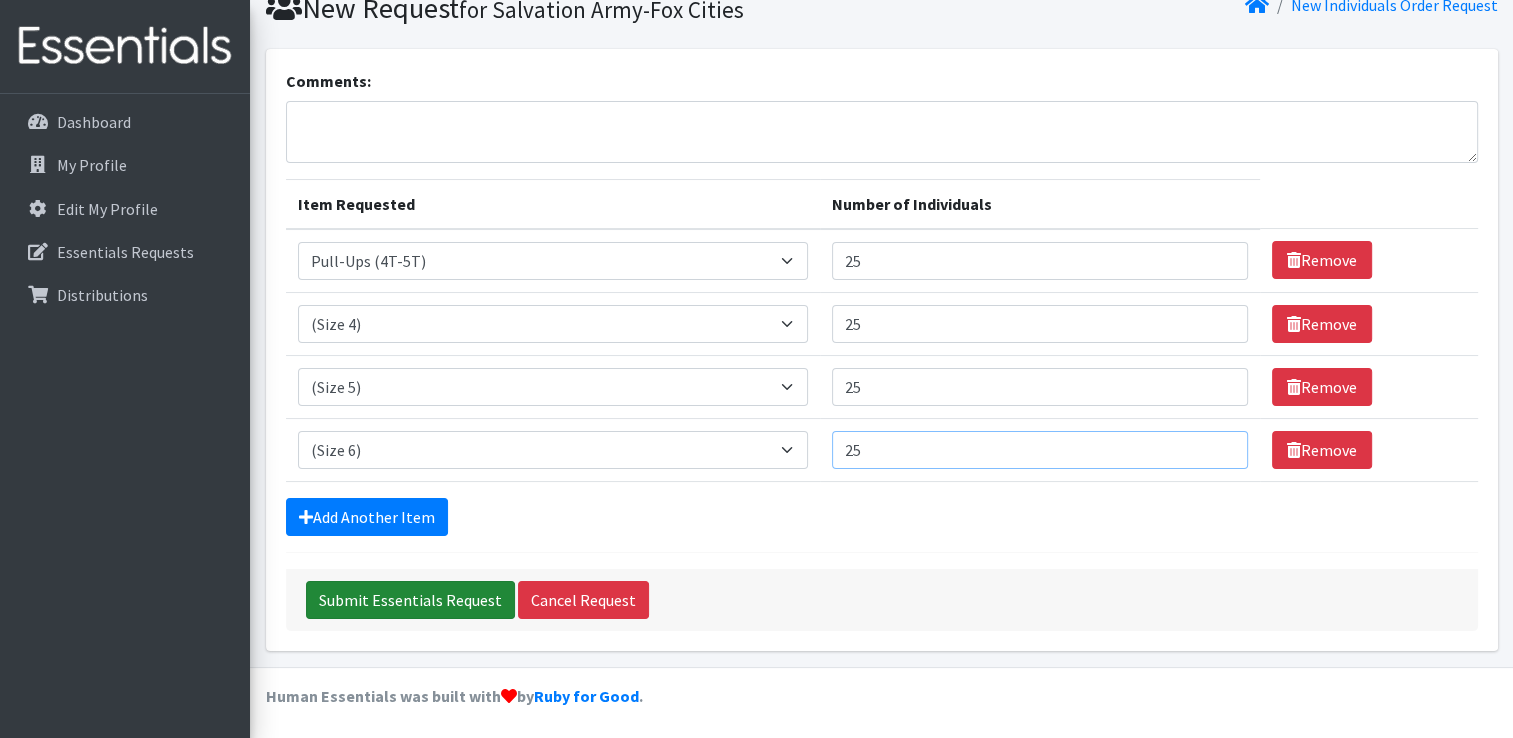 type on "25" 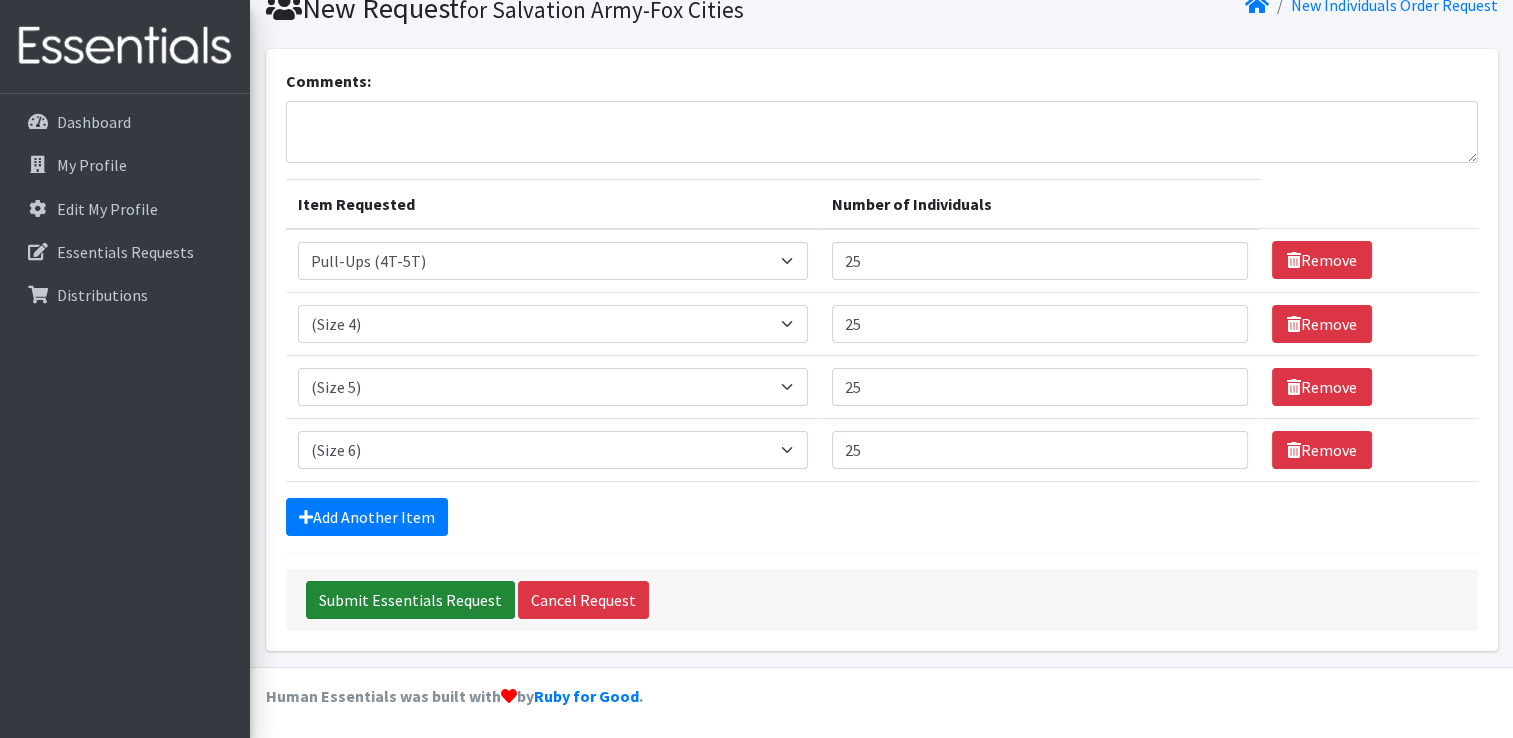 click on "Submit Essentials Request" at bounding box center [410, 600] 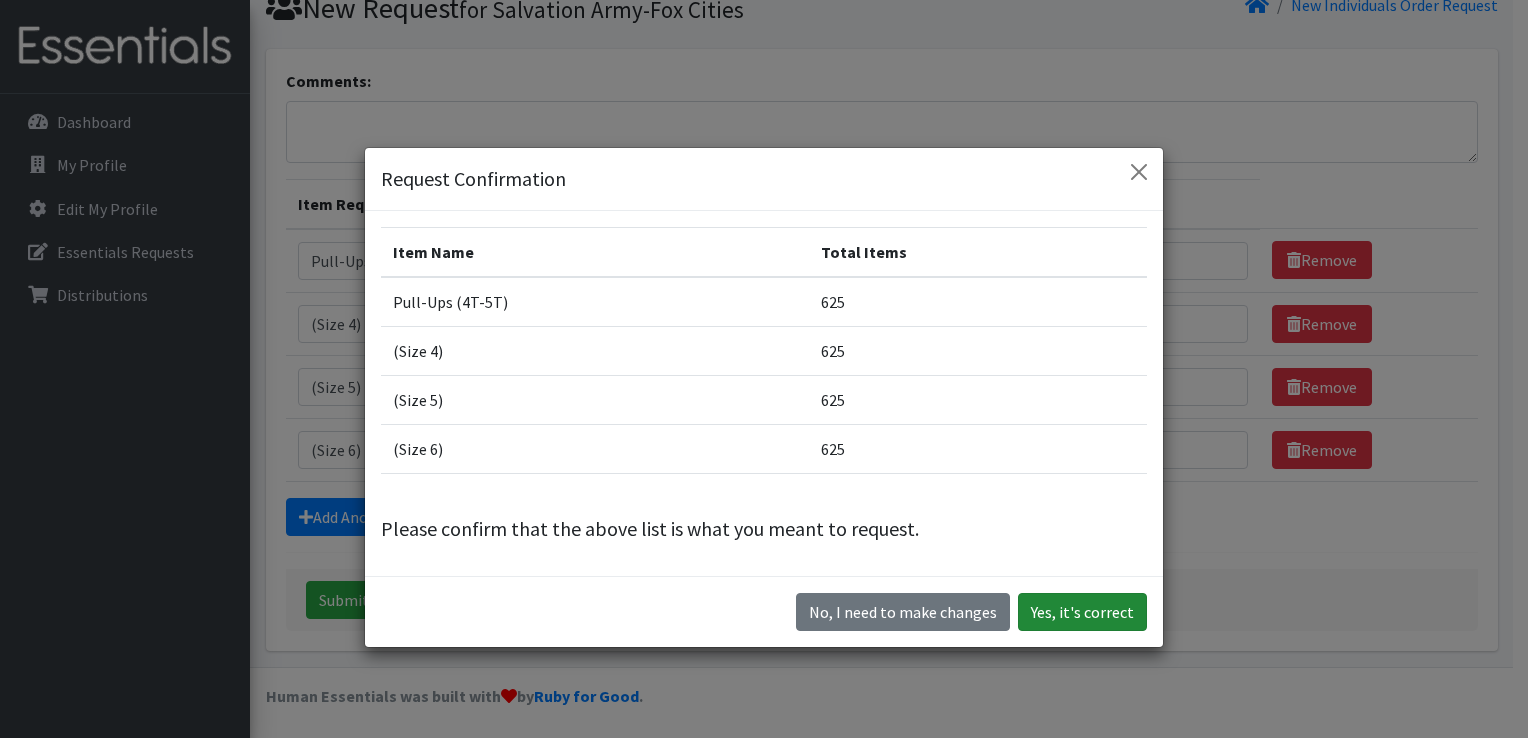 click on "Yes, it's correct" at bounding box center [1082, 612] 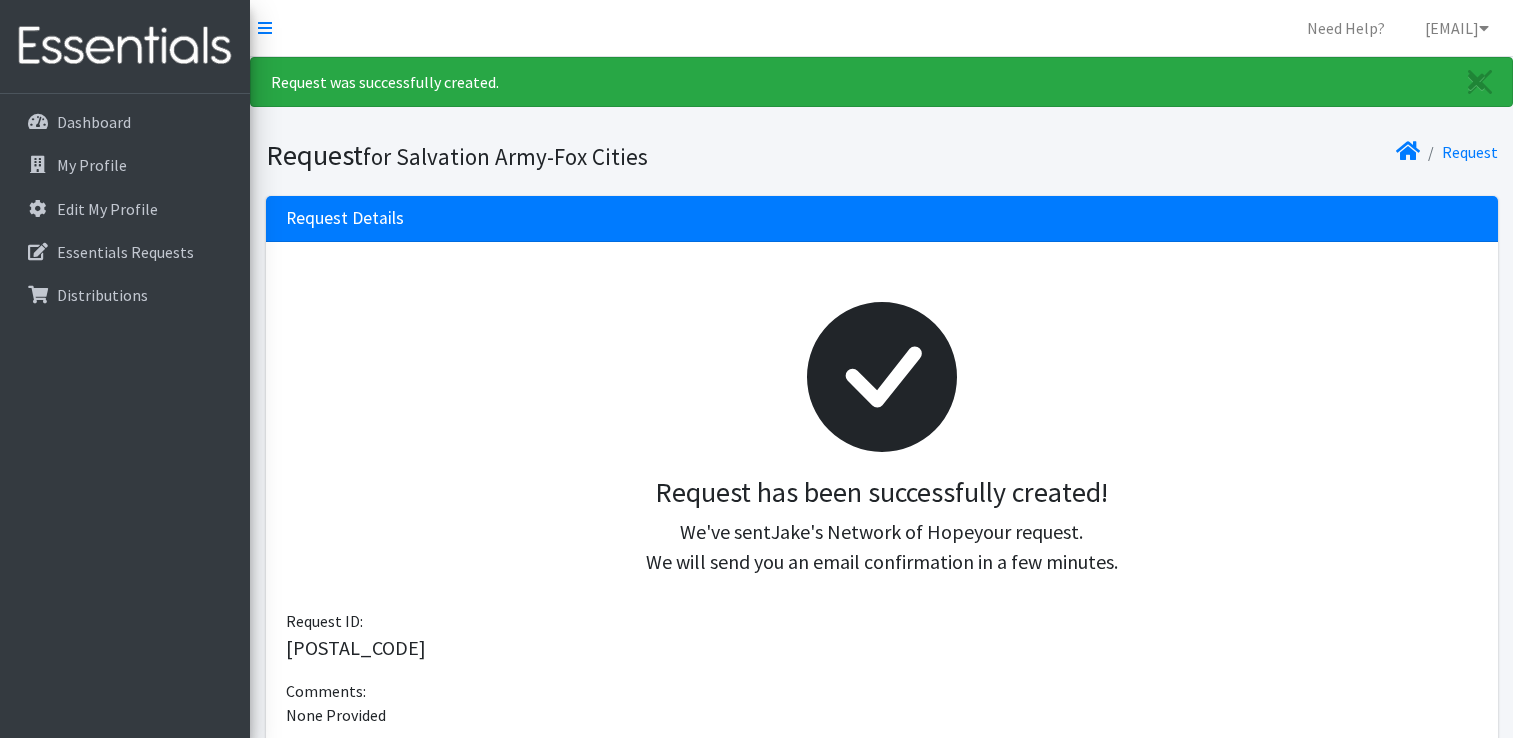 scroll, scrollTop: 0, scrollLeft: 0, axis: both 